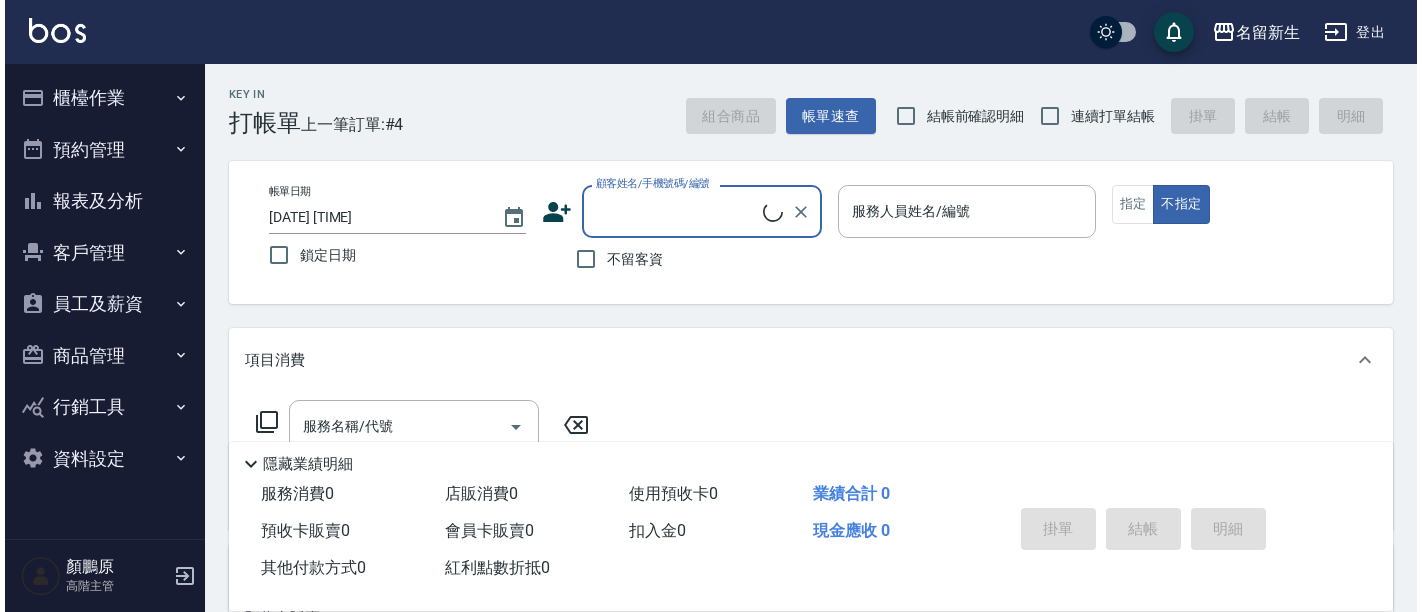 scroll, scrollTop: 0, scrollLeft: 0, axis: both 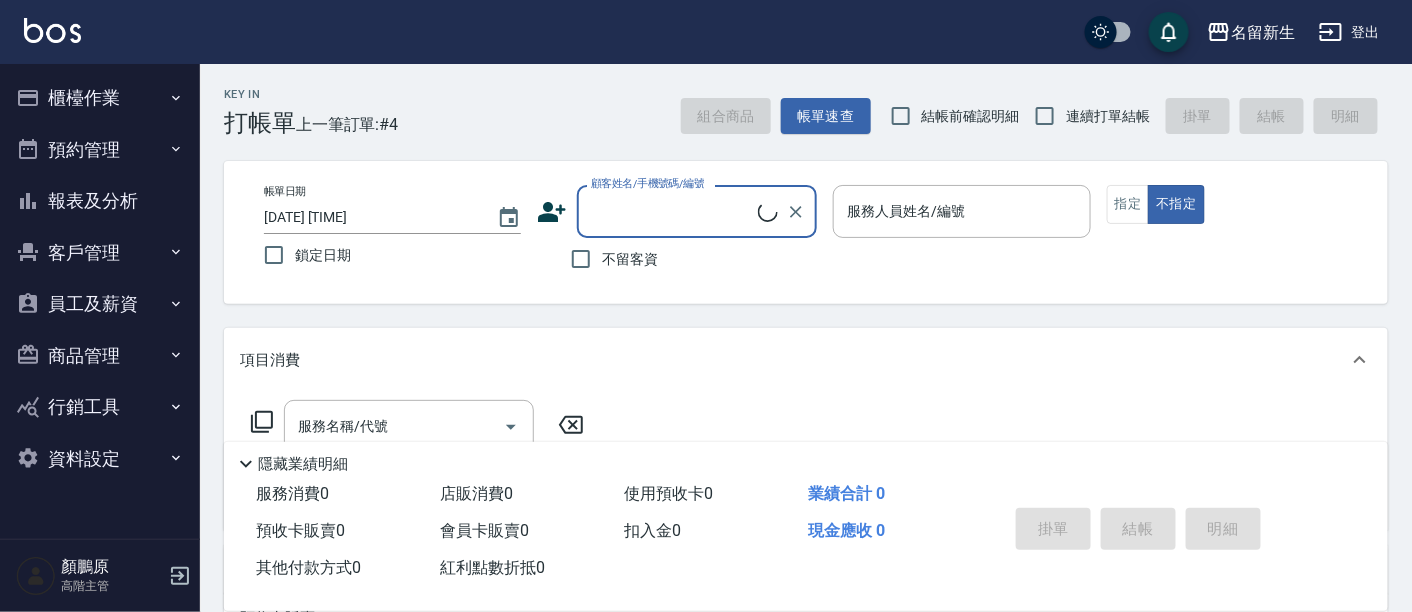 click on "報表及分析" at bounding box center [100, 201] 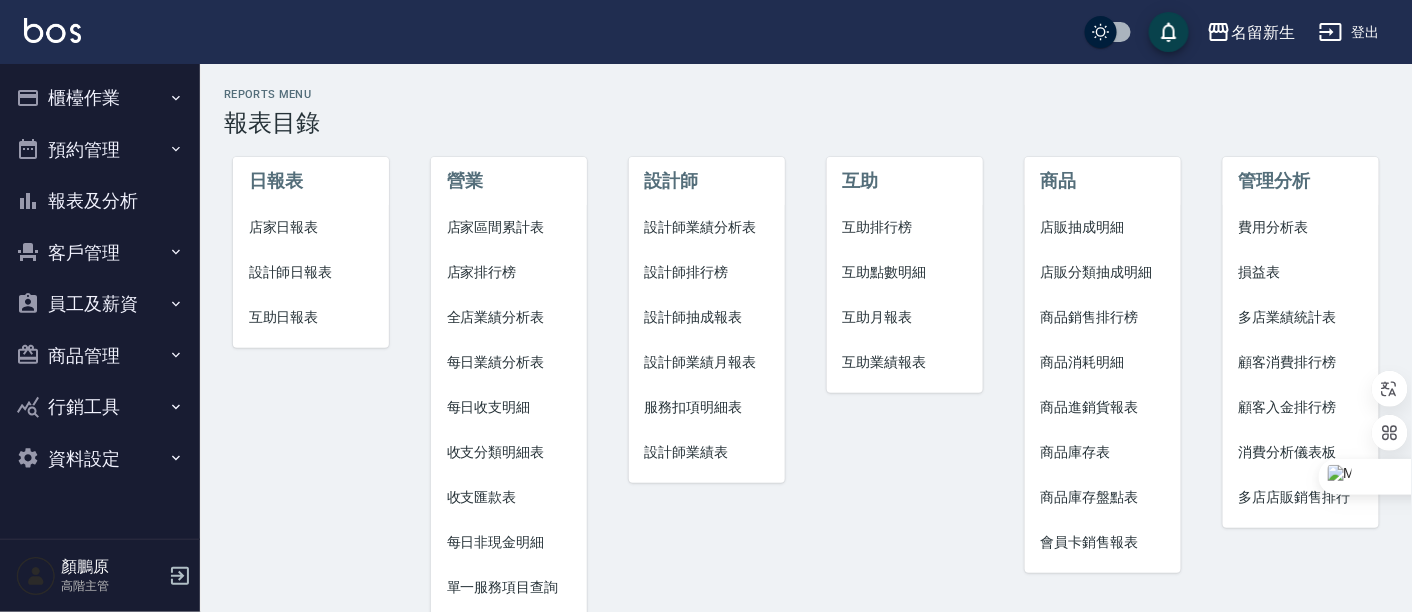 click on "設計師排行榜" at bounding box center (707, 272) 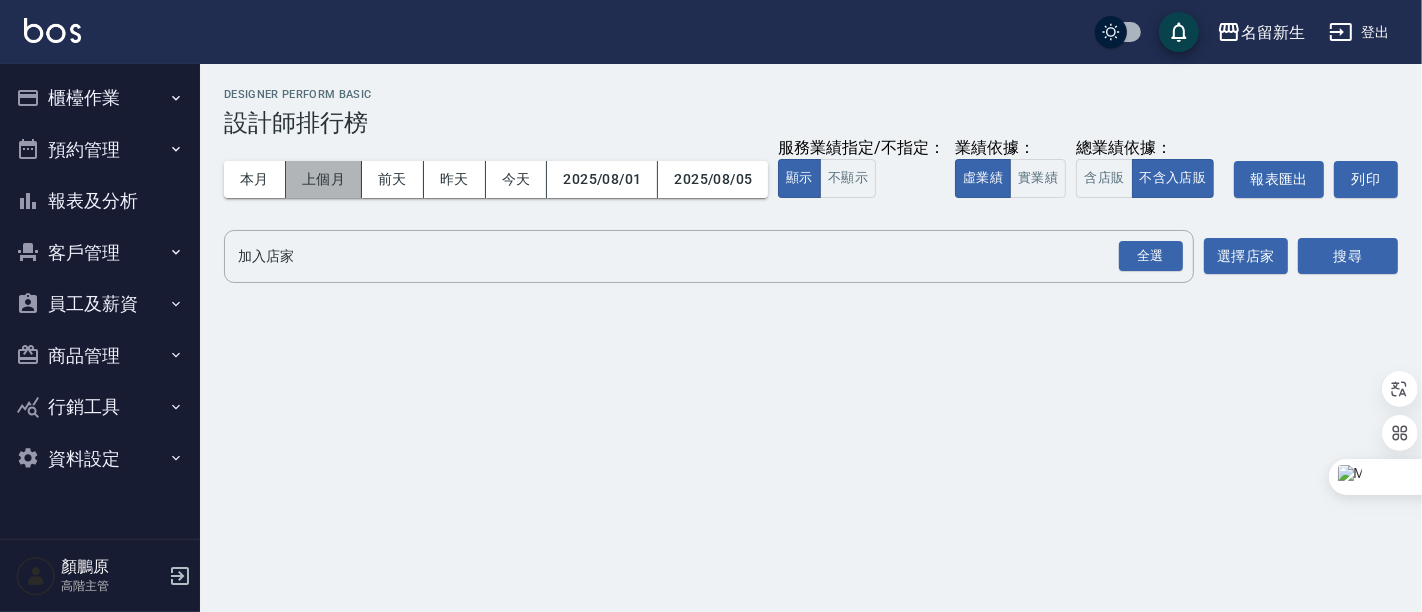 click on "上個月" at bounding box center [324, 179] 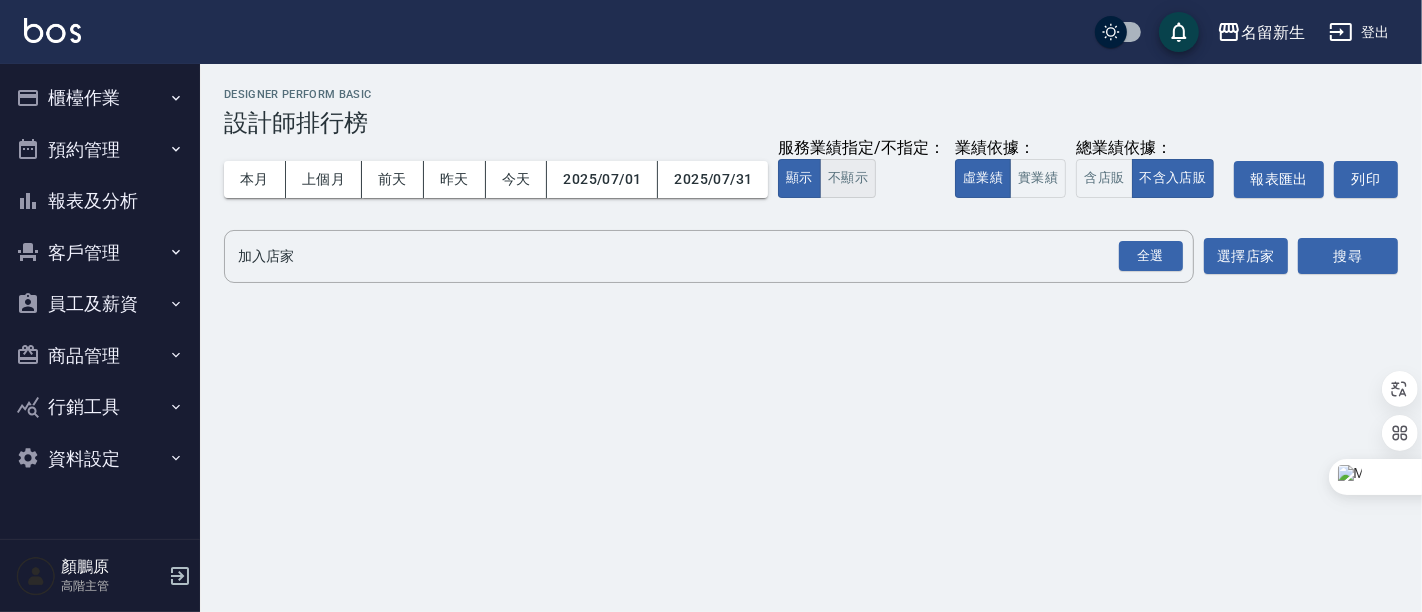 click on "不顯示" at bounding box center (848, 178) 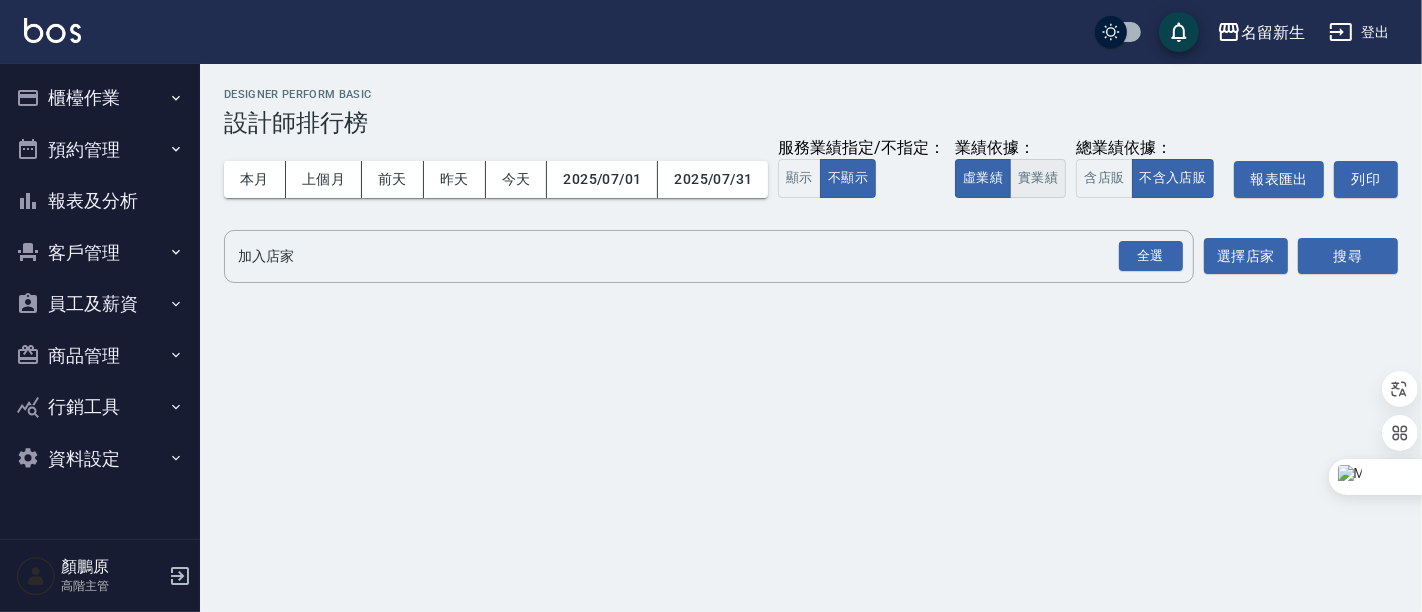 click on "實業績" at bounding box center (1038, 178) 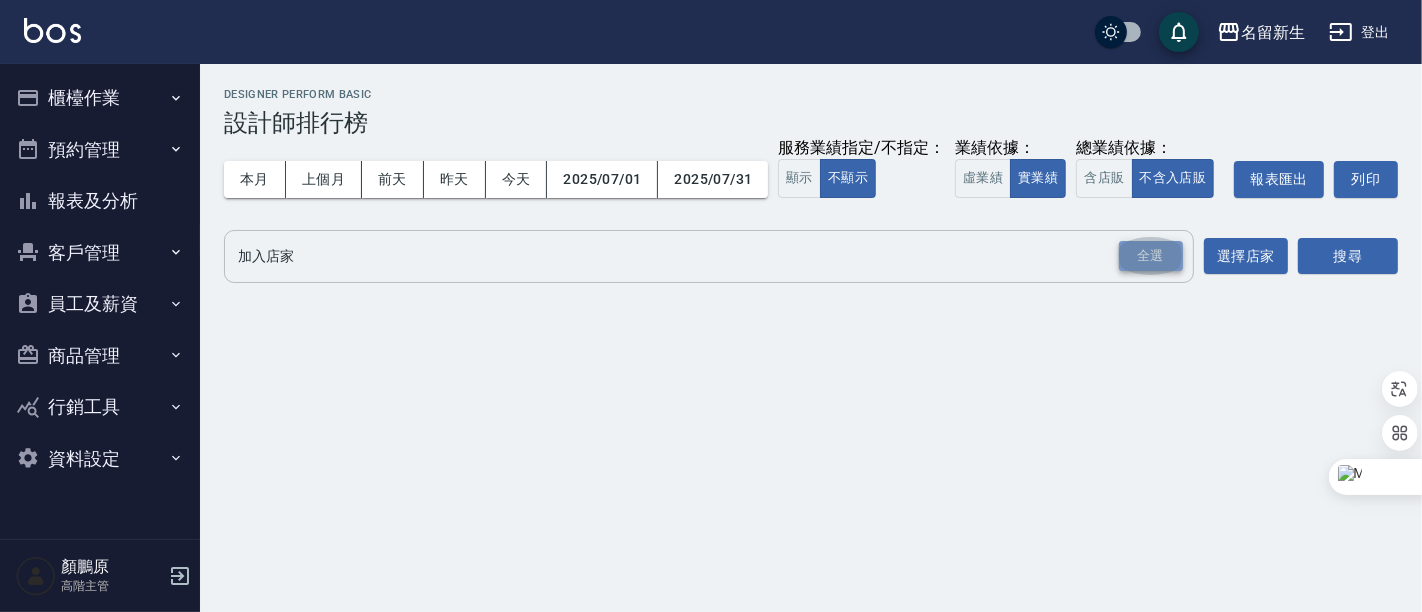 click on "全選" at bounding box center (1151, 256) 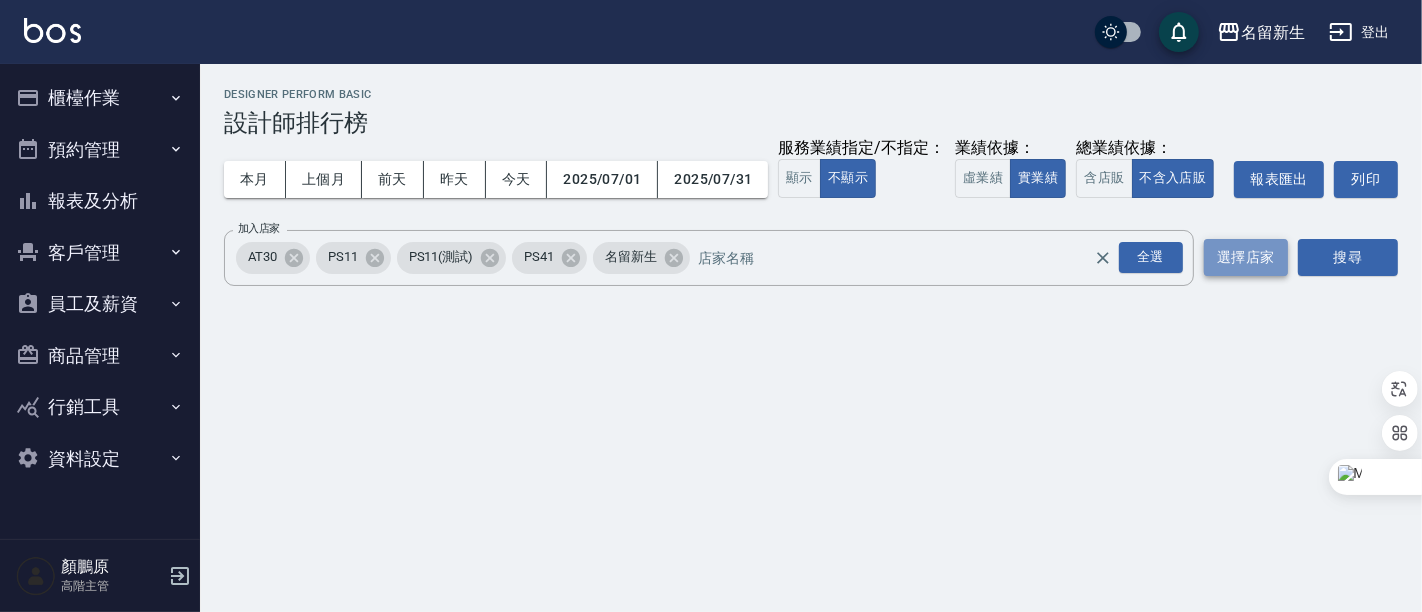 click on "選擇店家" at bounding box center [1246, 257] 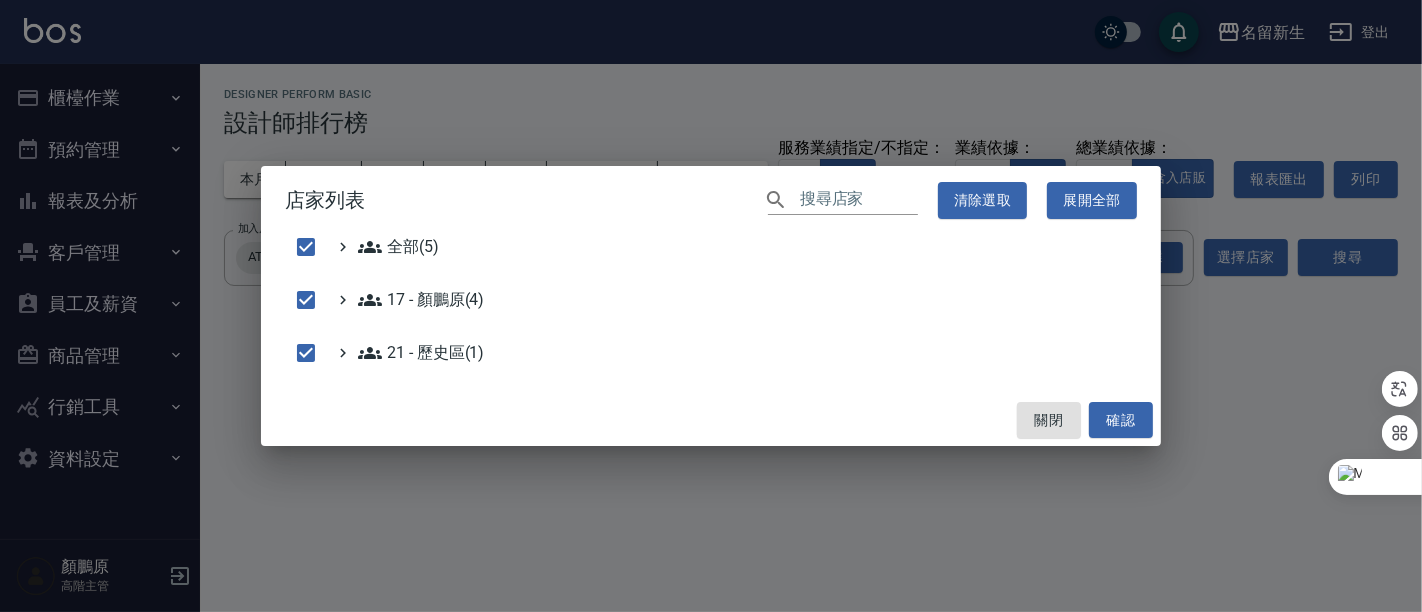 click on "店家列表 ​ 清除選取 展開全部 全部(5) 17 - 顏鵬原(4) 21 - 歷史區(1) 關閉 確認" at bounding box center [711, 306] 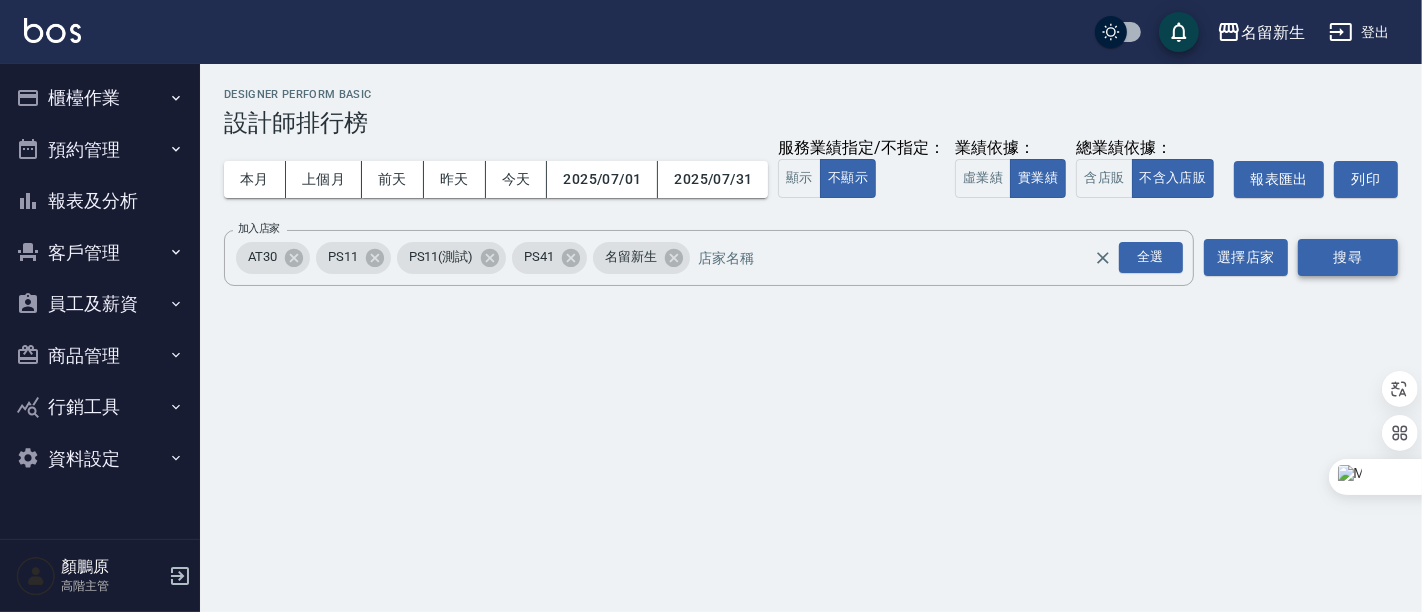 click on "搜尋" at bounding box center [1348, 257] 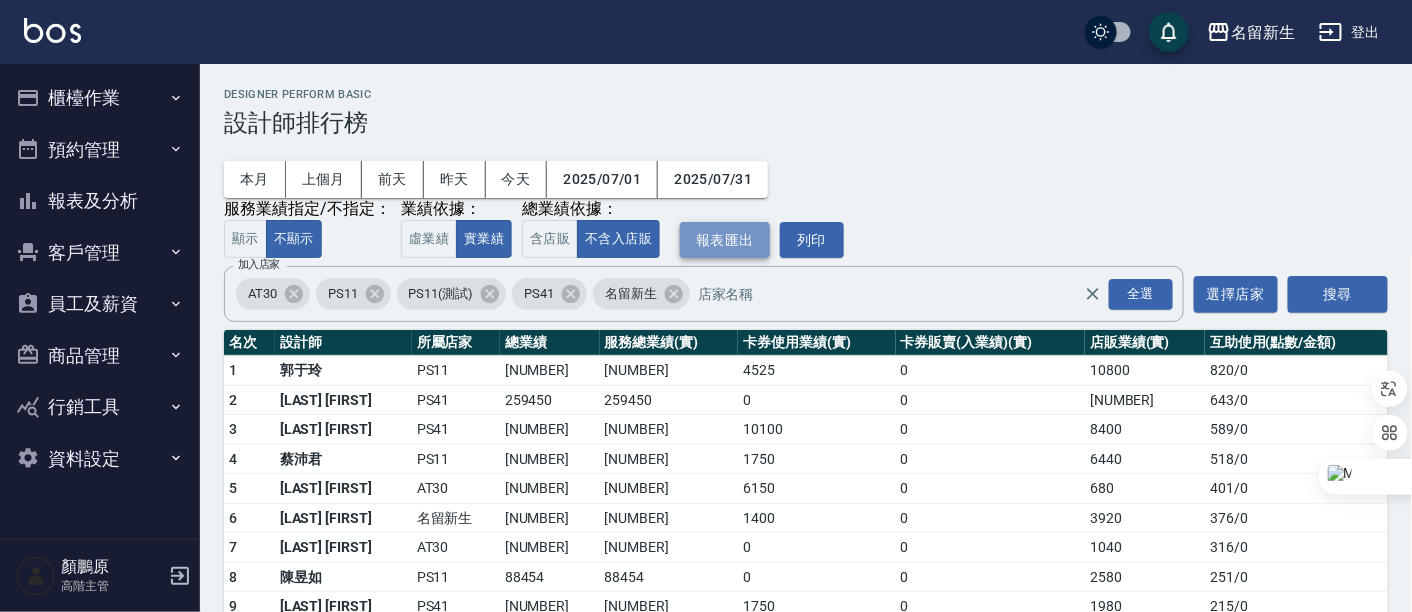 click on "報表匯出" at bounding box center [725, 240] 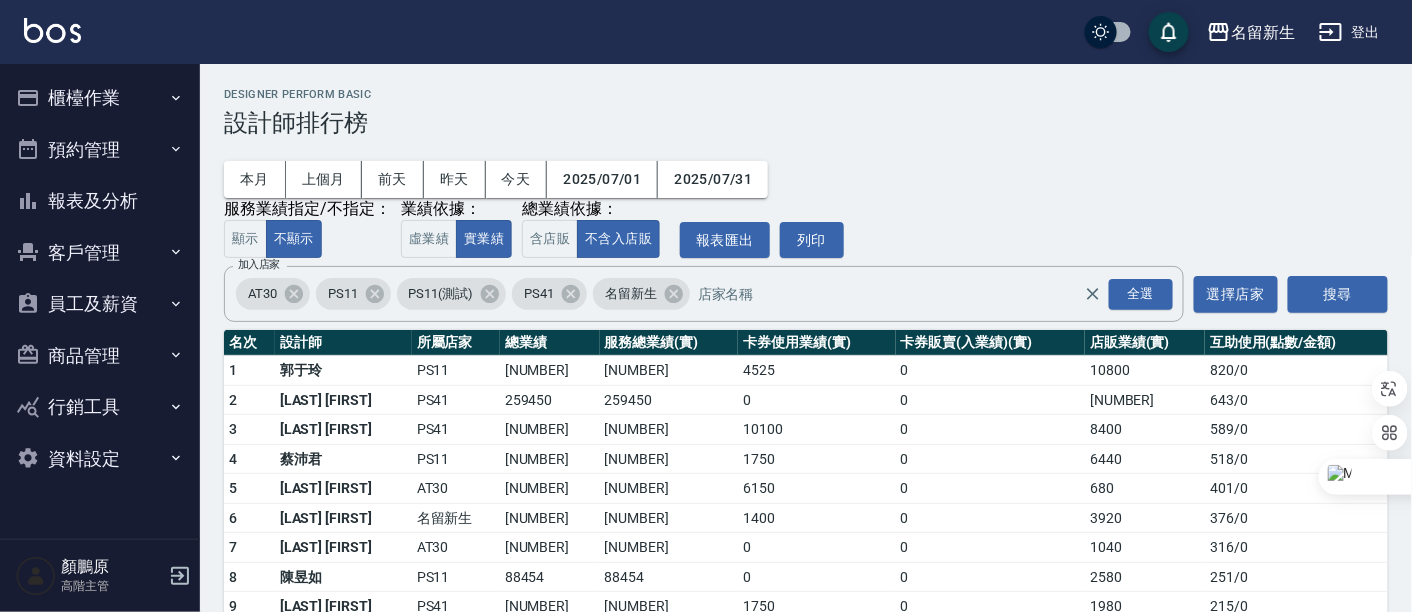 click on "報表及分析" at bounding box center (100, 201) 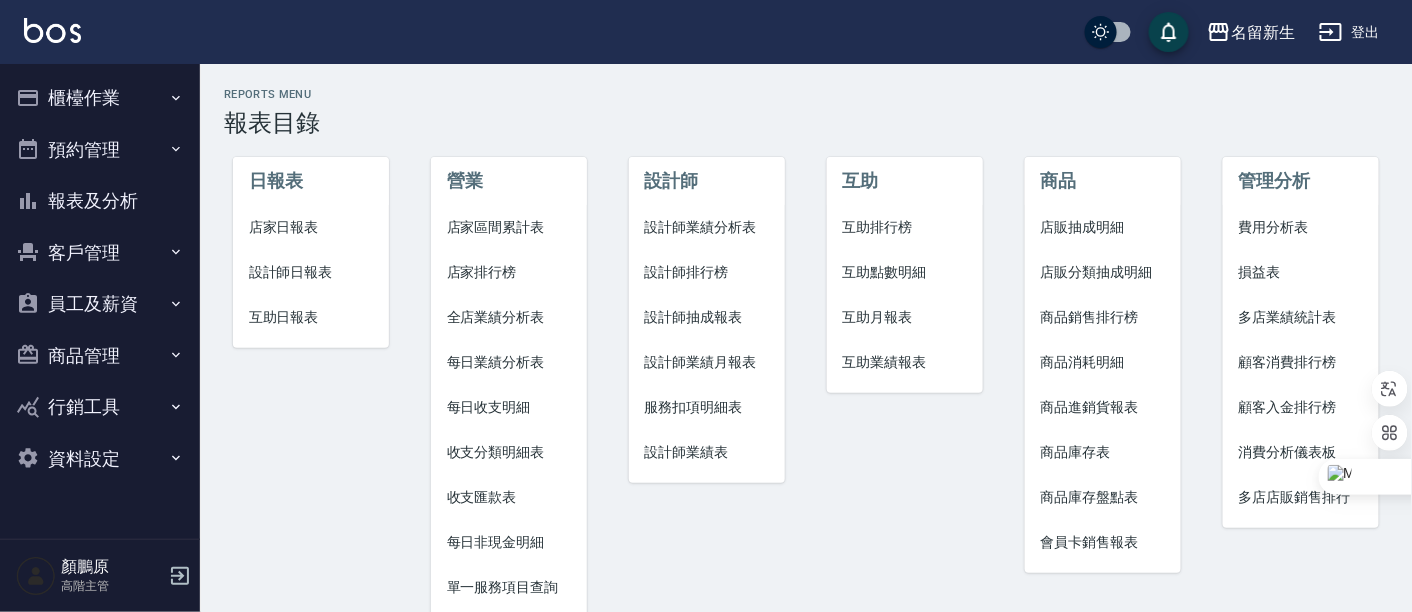 click on "設計師業績月報表" at bounding box center [707, 362] 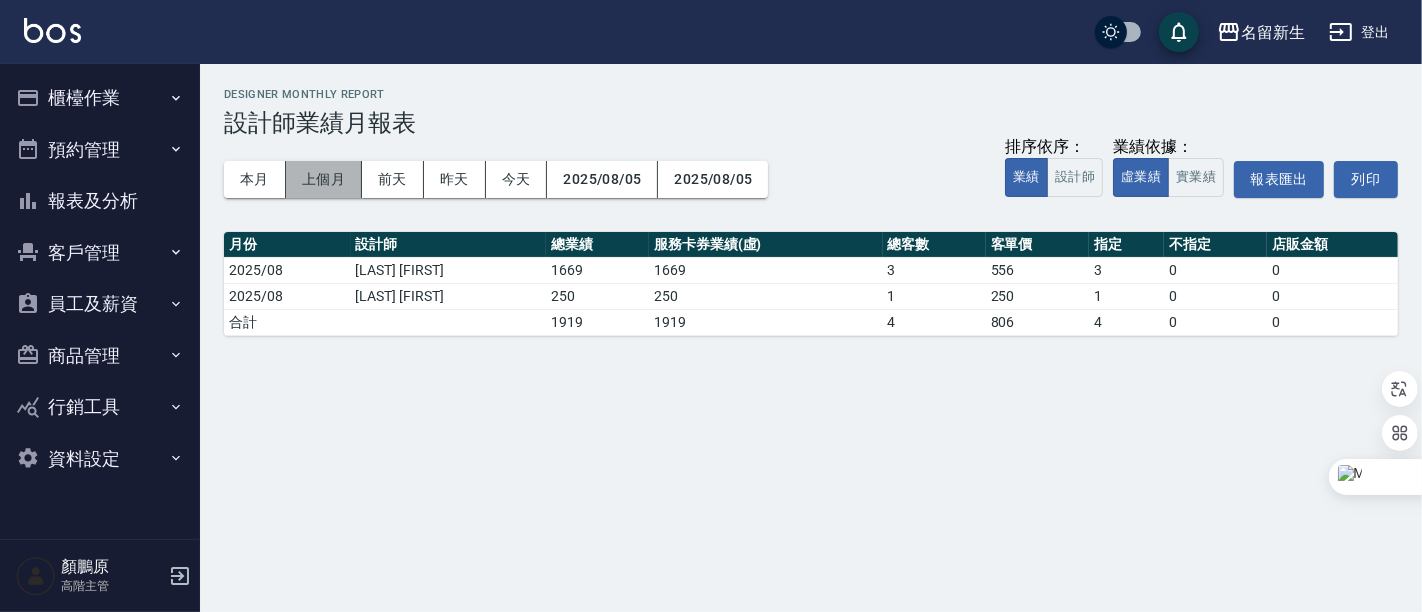 click on "上個月" at bounding box center [324, 179] 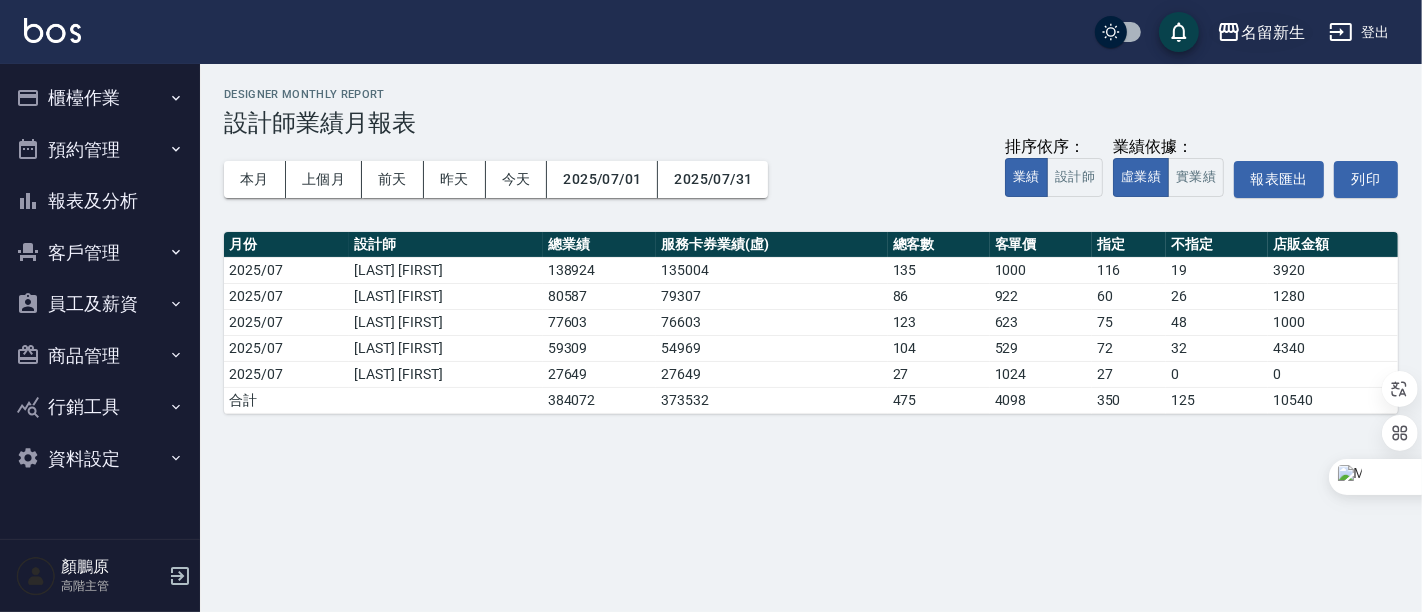 click on "名留新生" at bounding box center [1273, 32] 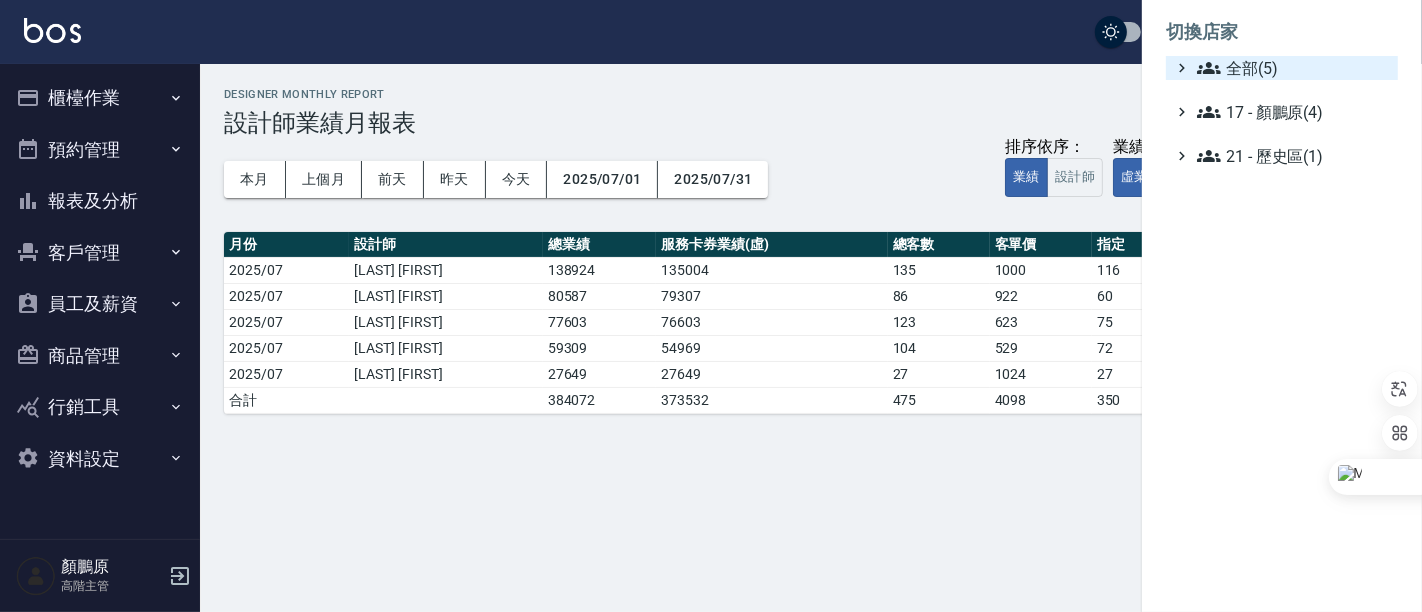 click on "全部(5)" at bounding box center (1293, 68) 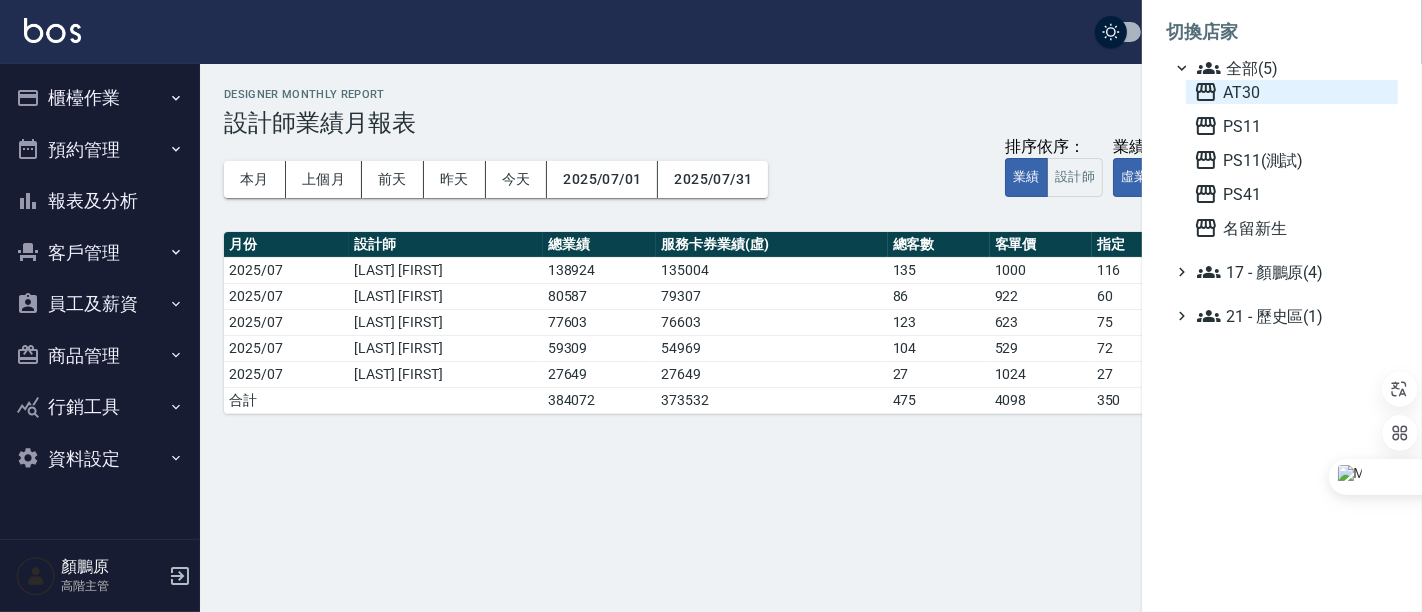 click on "AT30" at bounding box center (1292, 92) 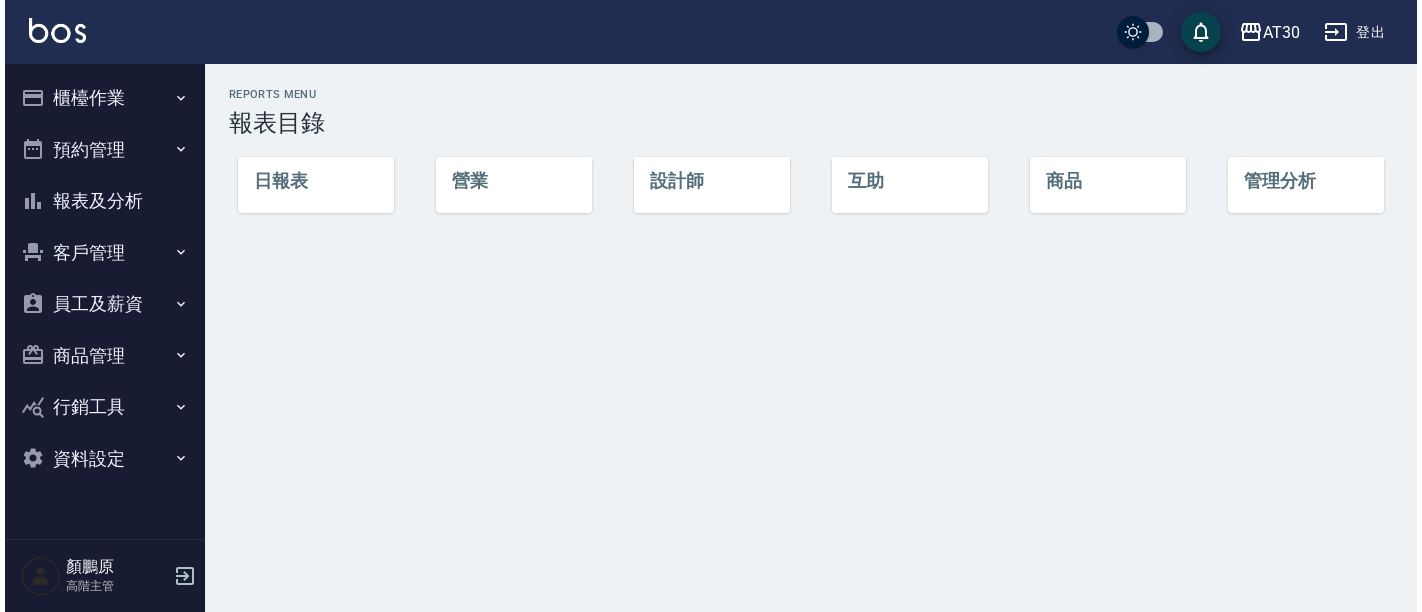 scroll, scrollTop: 0, scrollLeft: 0, axis: both 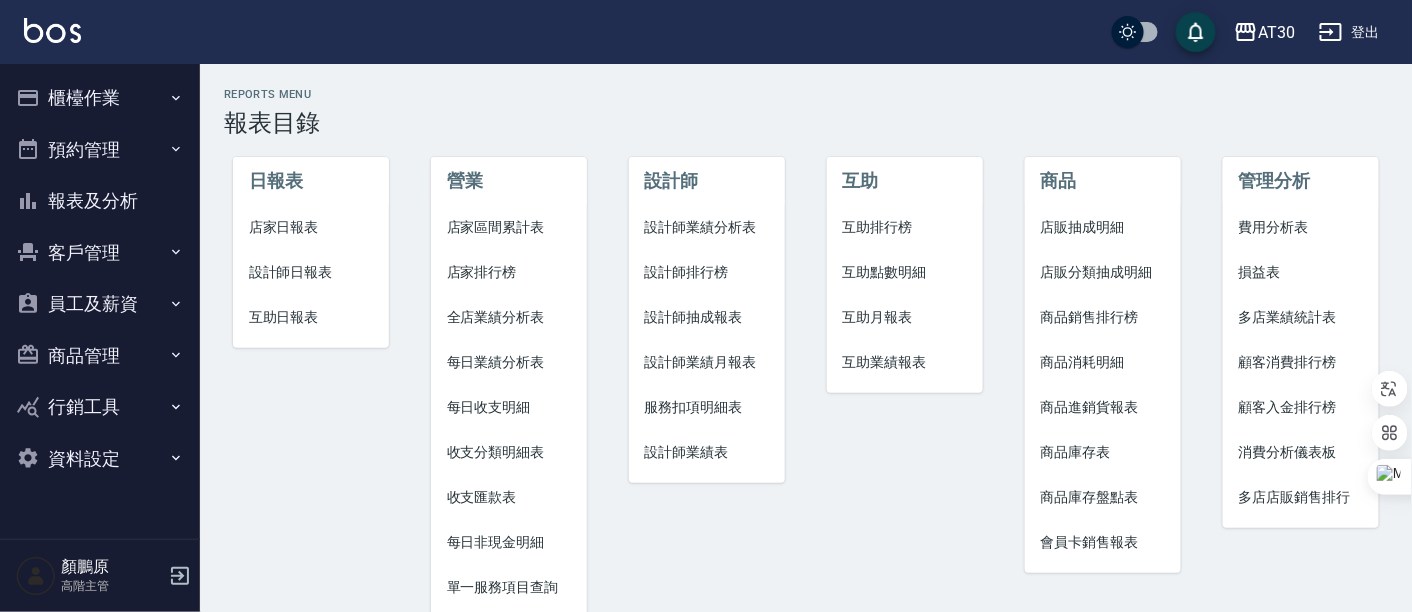 click on "設計師業績月報表" at bounding box center [707, 362] 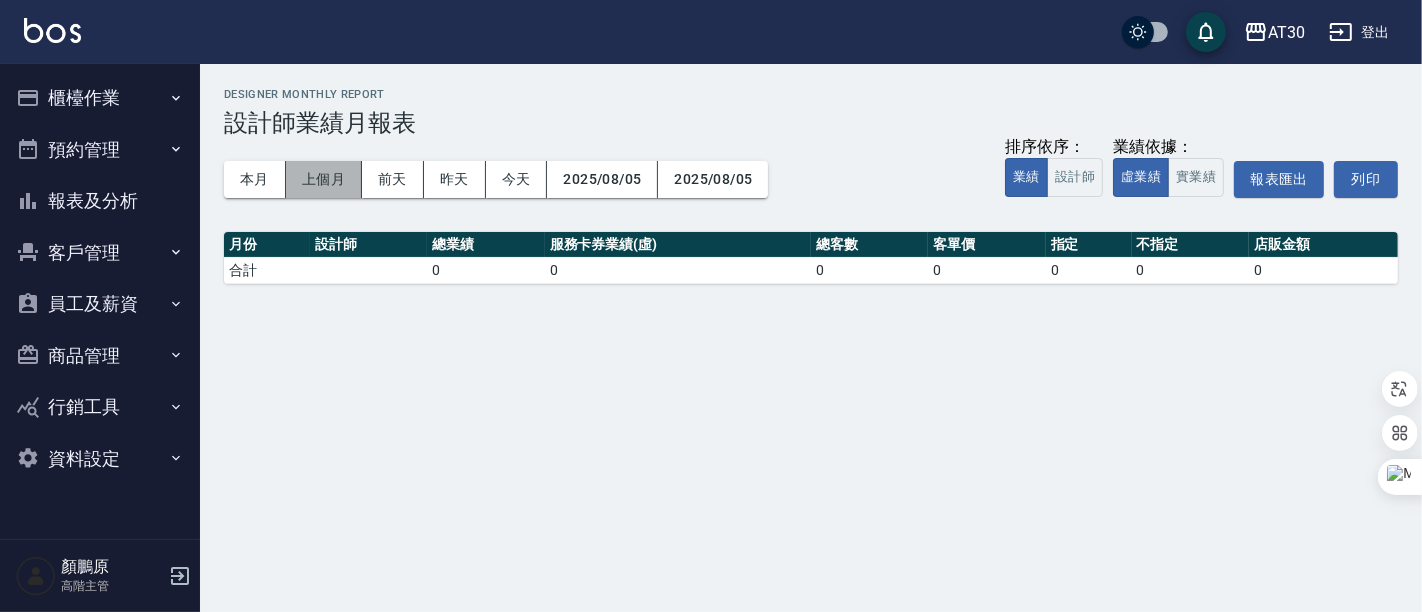 click on "上個月" at bounding box center [324, 179] 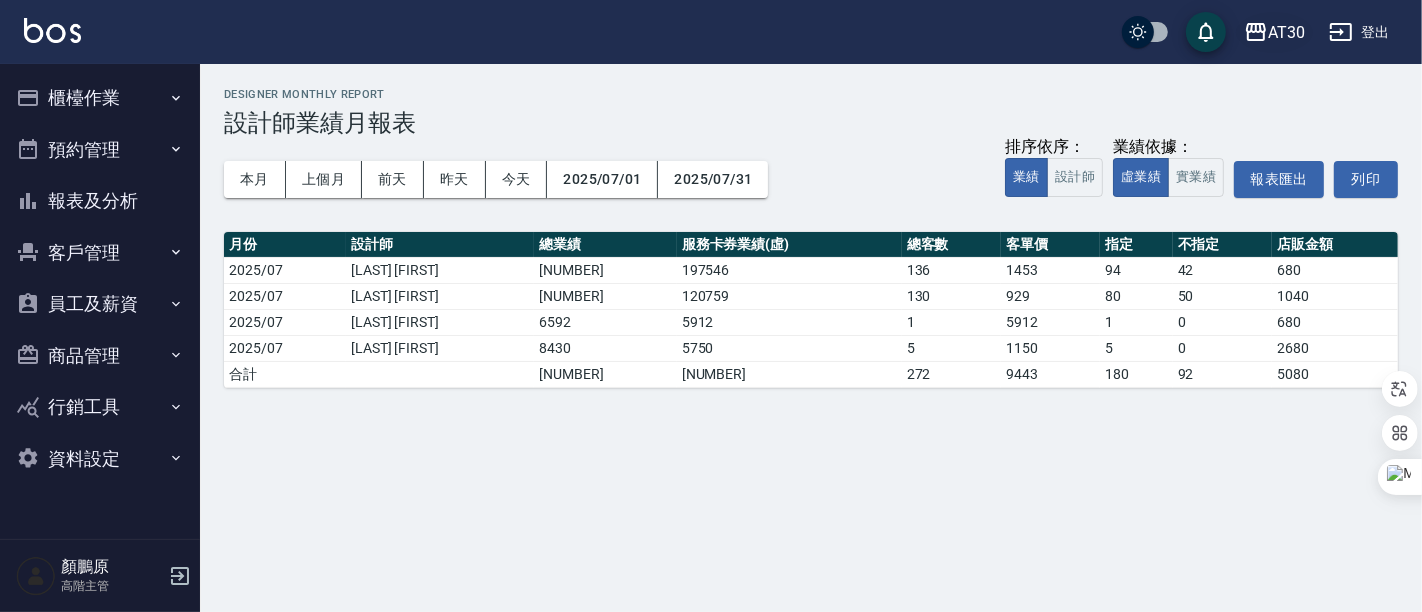 click on "AT30" at bounding box center (1286, 32) 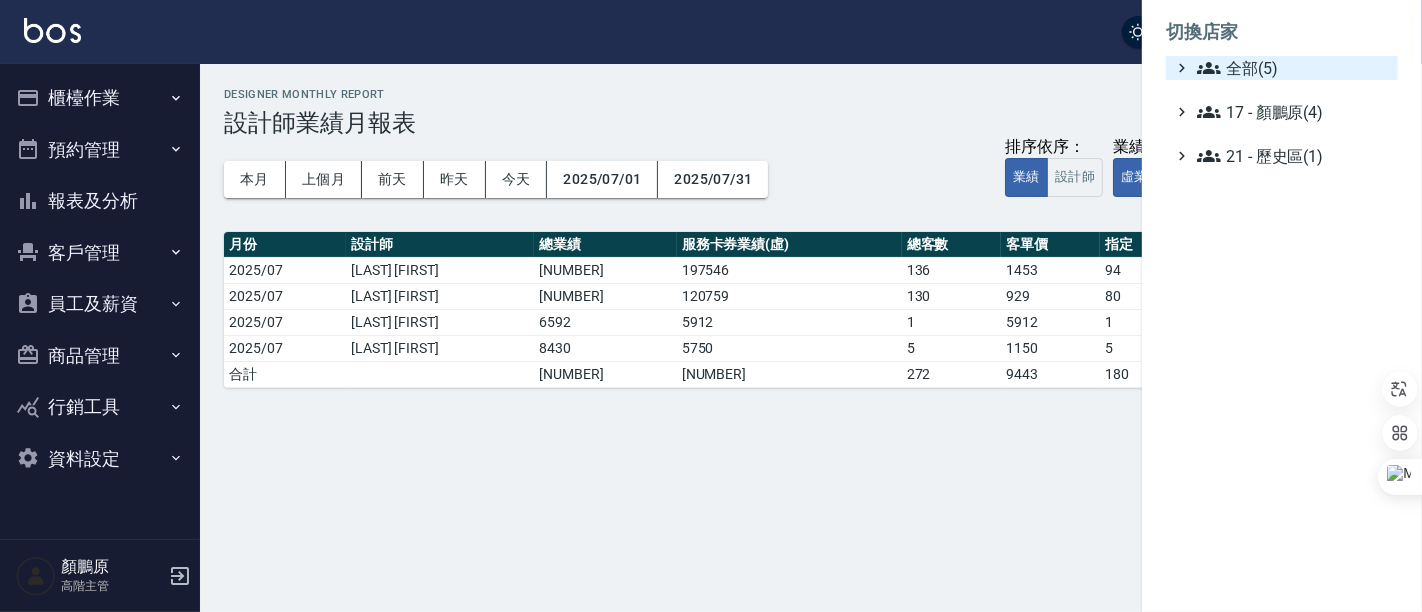 click on "全部(5)" at bounding box center [1293, 68] 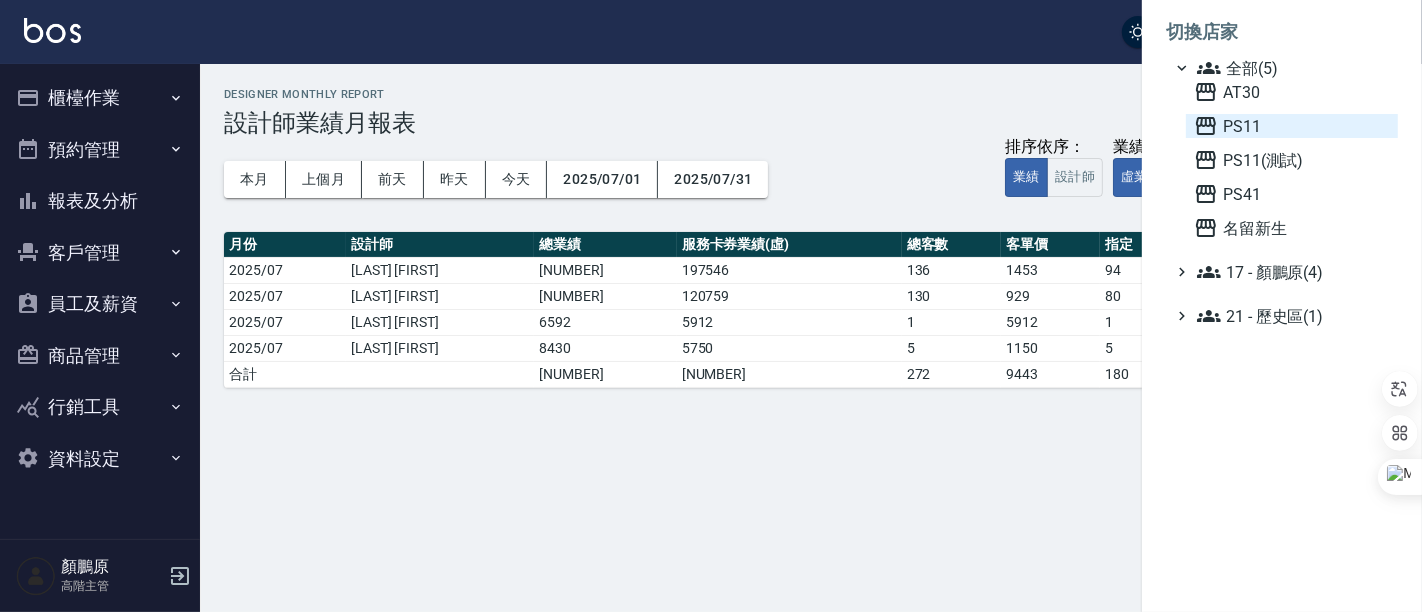 click on "PS11" at bounding box center [1292, 126] 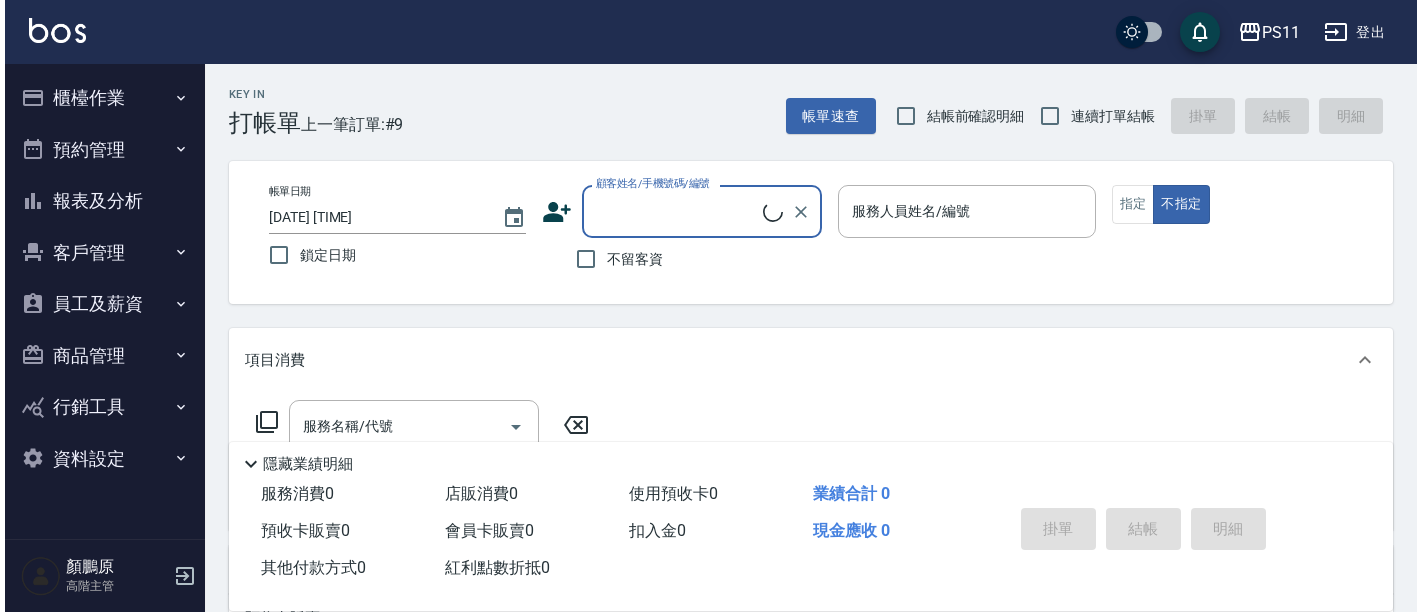 scroll, scrollTop: 0, scrollLeft: 0, axis: both 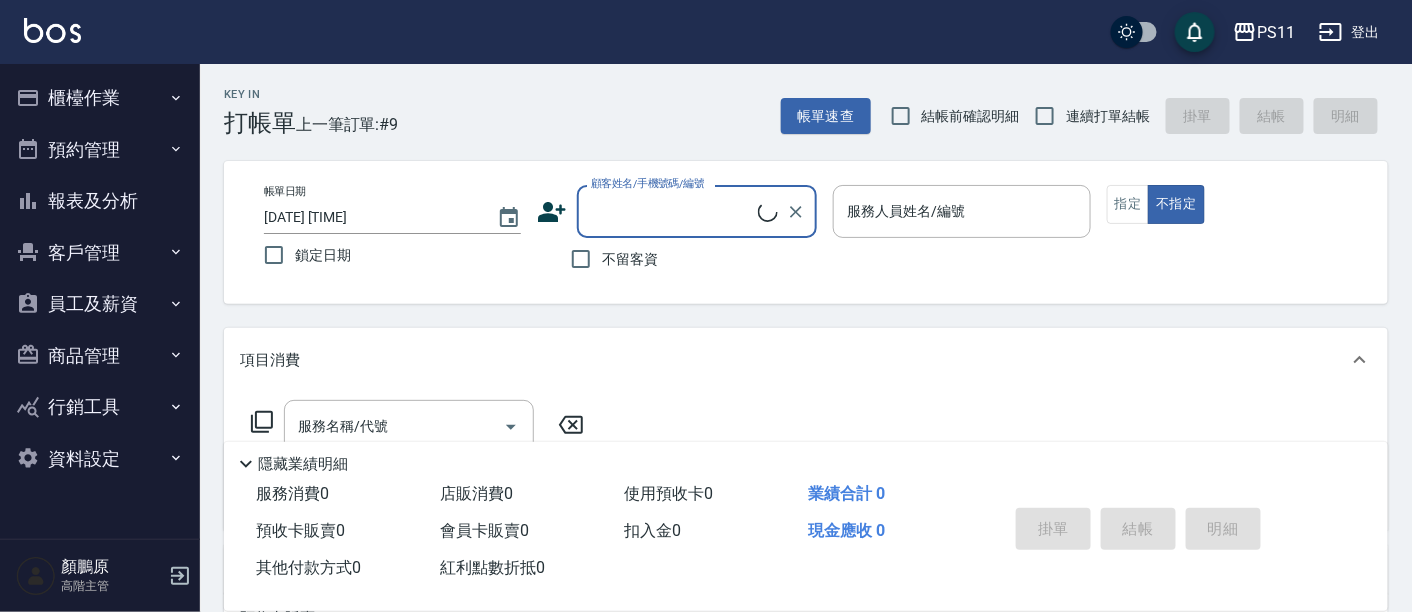 drag, startPoint x: 0, startPoint y: 0, endPoint x: 114, endPoint y: 189, distance: 220.71928 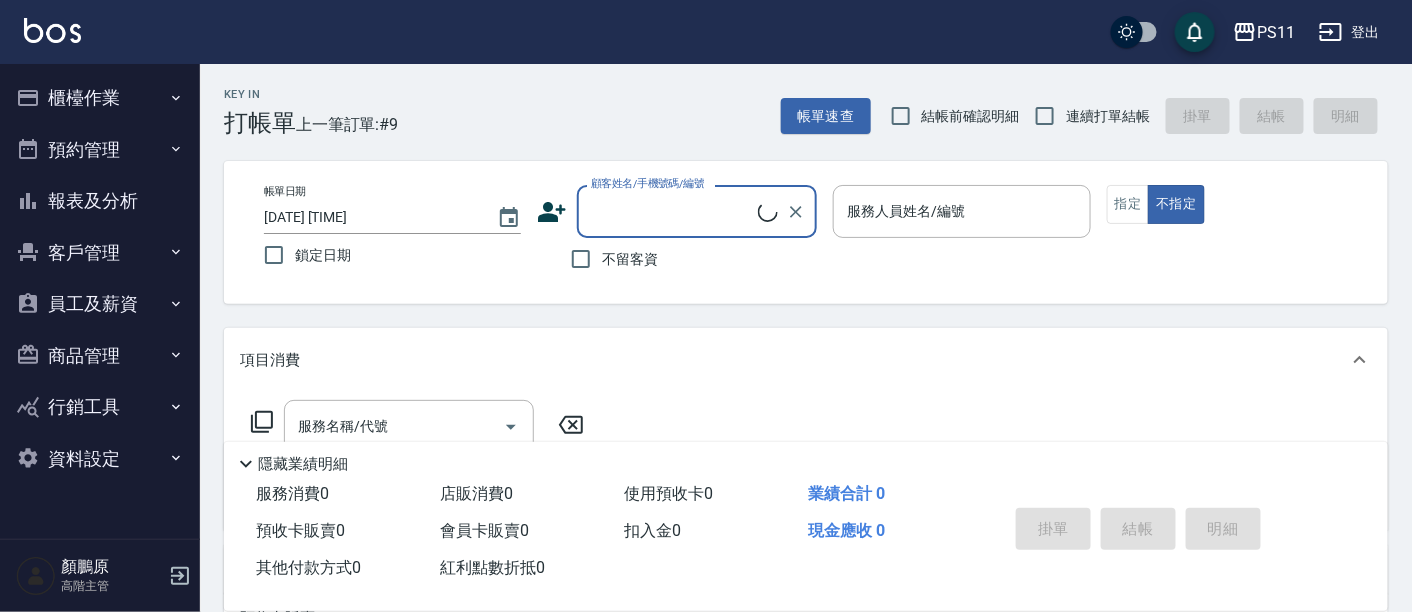 click on "報表及分析" at bounding box center [100, 201] 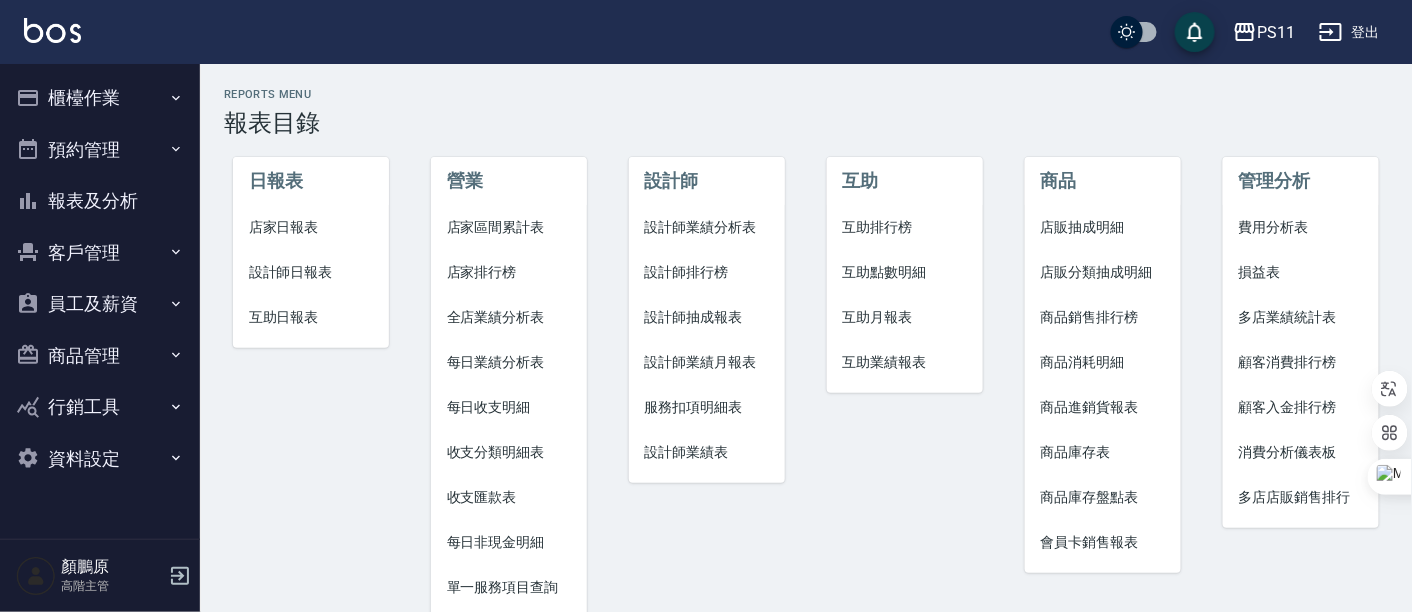 click on "設計師排行榜" at bounding box center [707, 272] 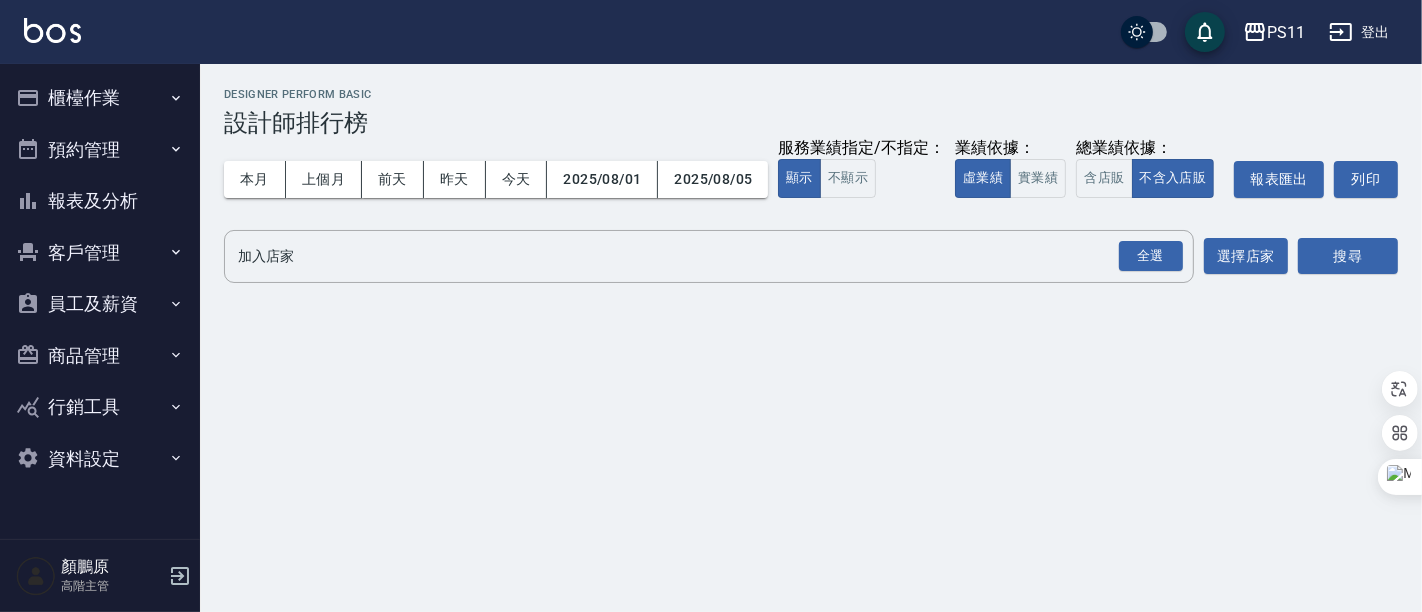 click on "報表及分析" at bounding box center [100, 201] 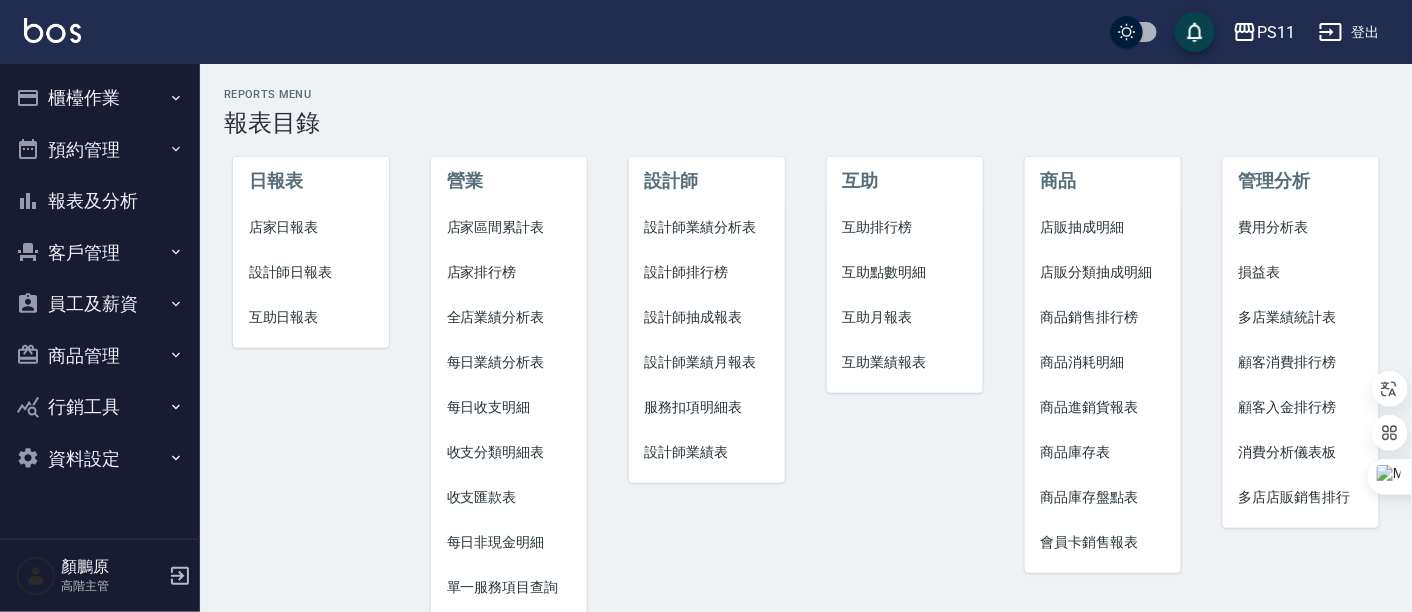 click on "設計師抽成報表" at bounding box center [707, 317] 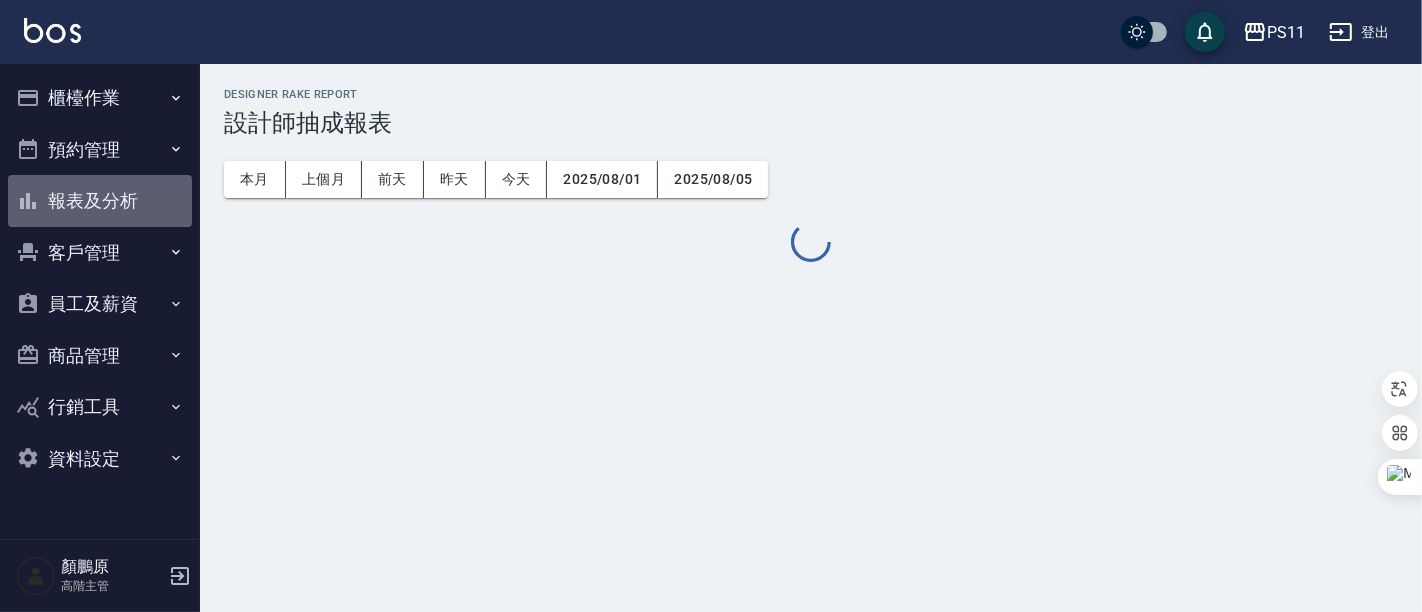 click on "報表及分析" at bounding box center (100, 201) 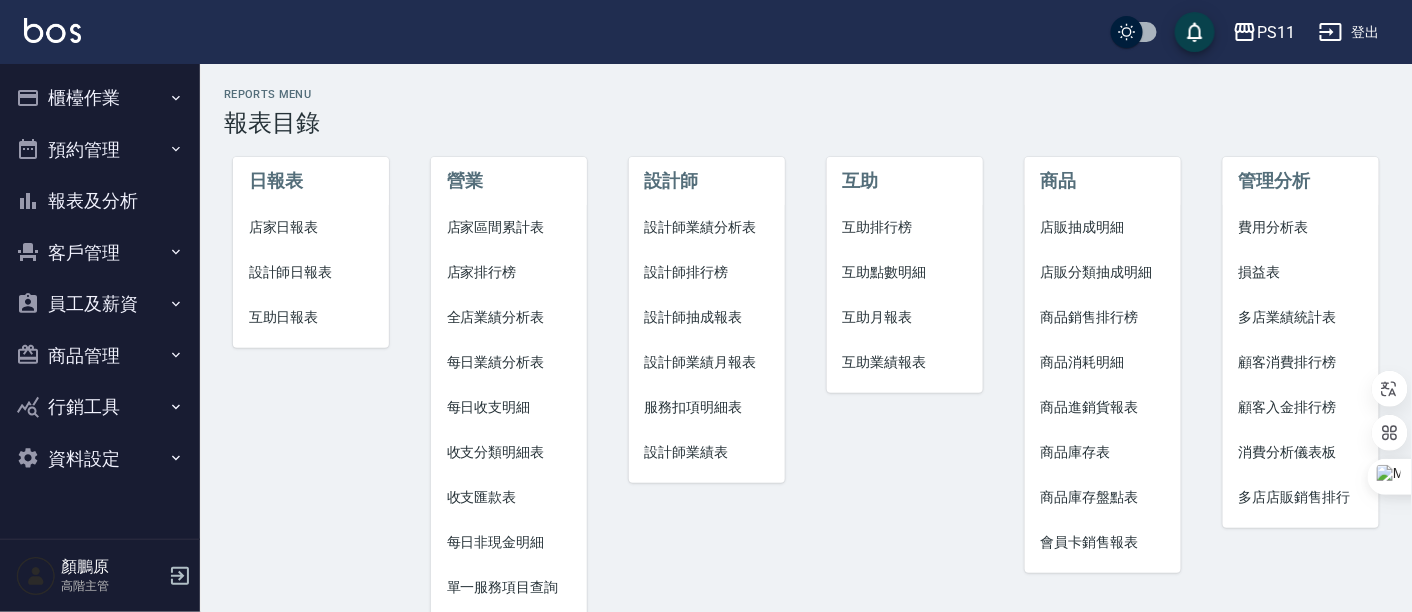 click on "設計師業績月報表" at bounding box center (707, 362) 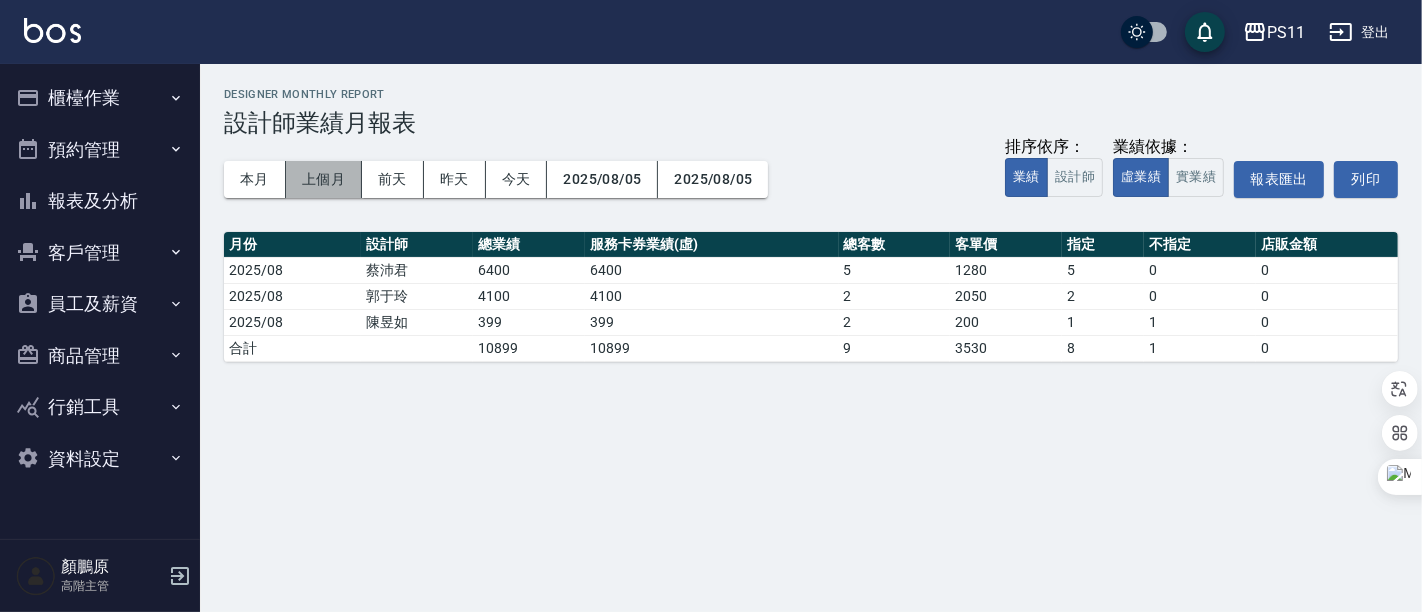 click on "上個月" at bounding box center [324, 179] 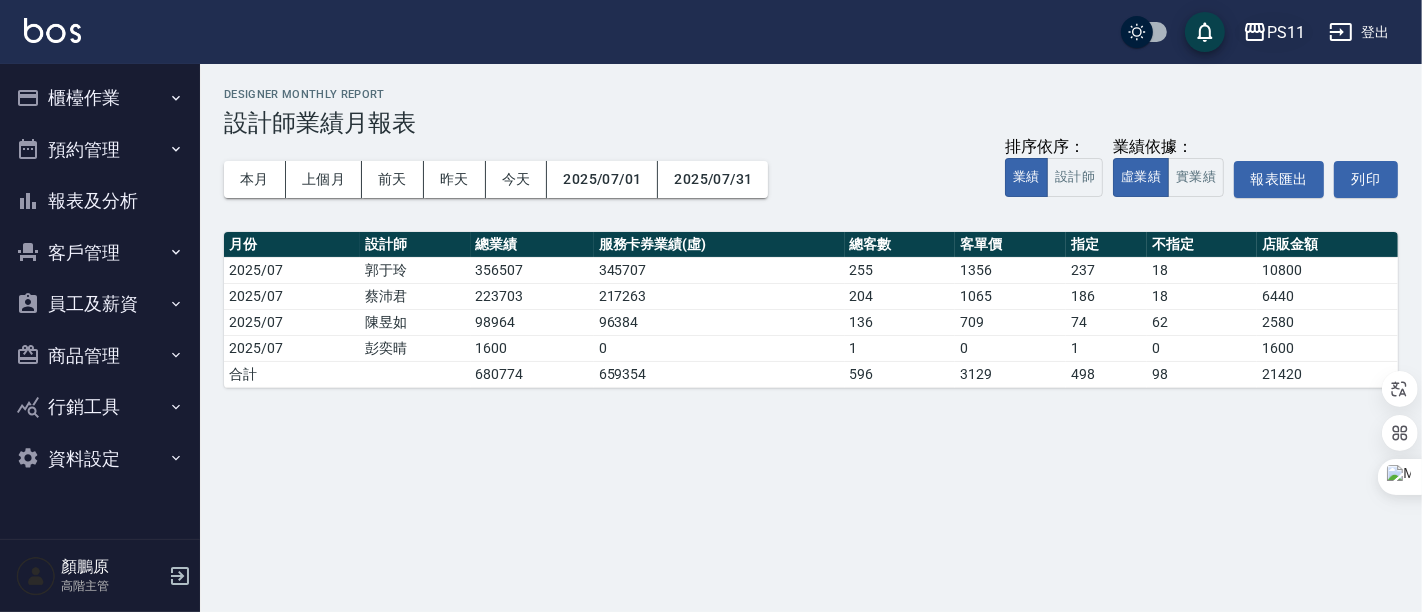 click on "PS11" at bounding box center [1274, 32] 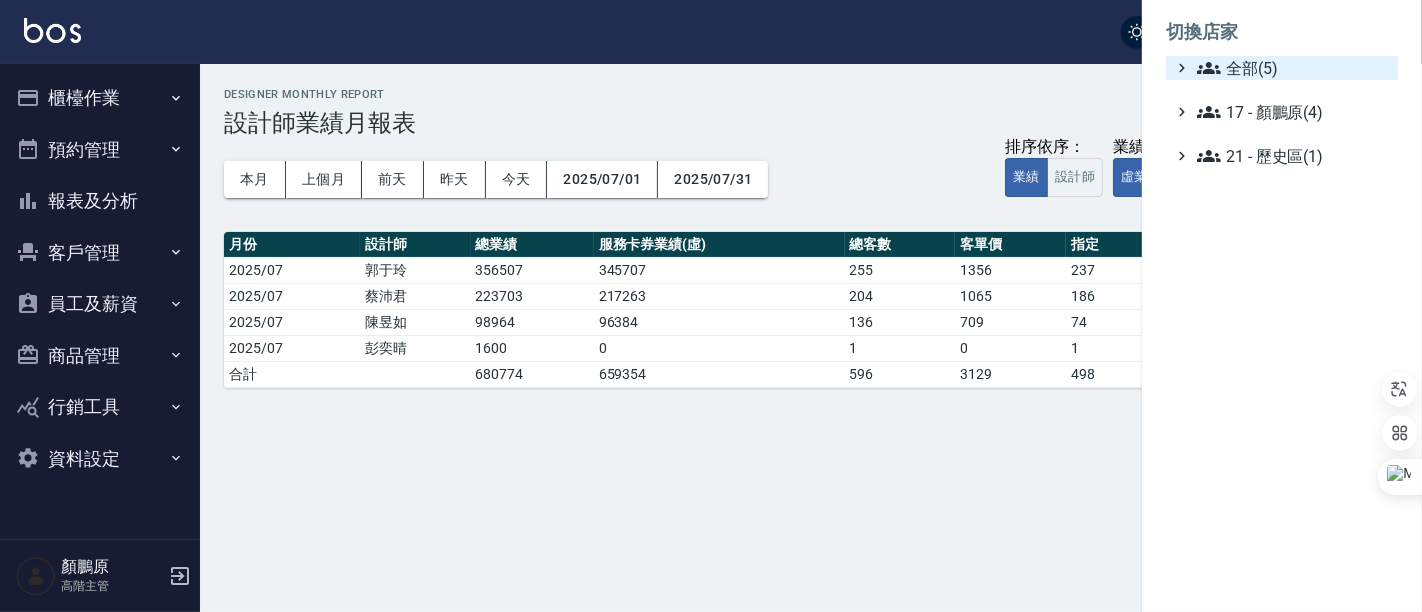 click on "全部(5)" at bounding box center (1293, 68) 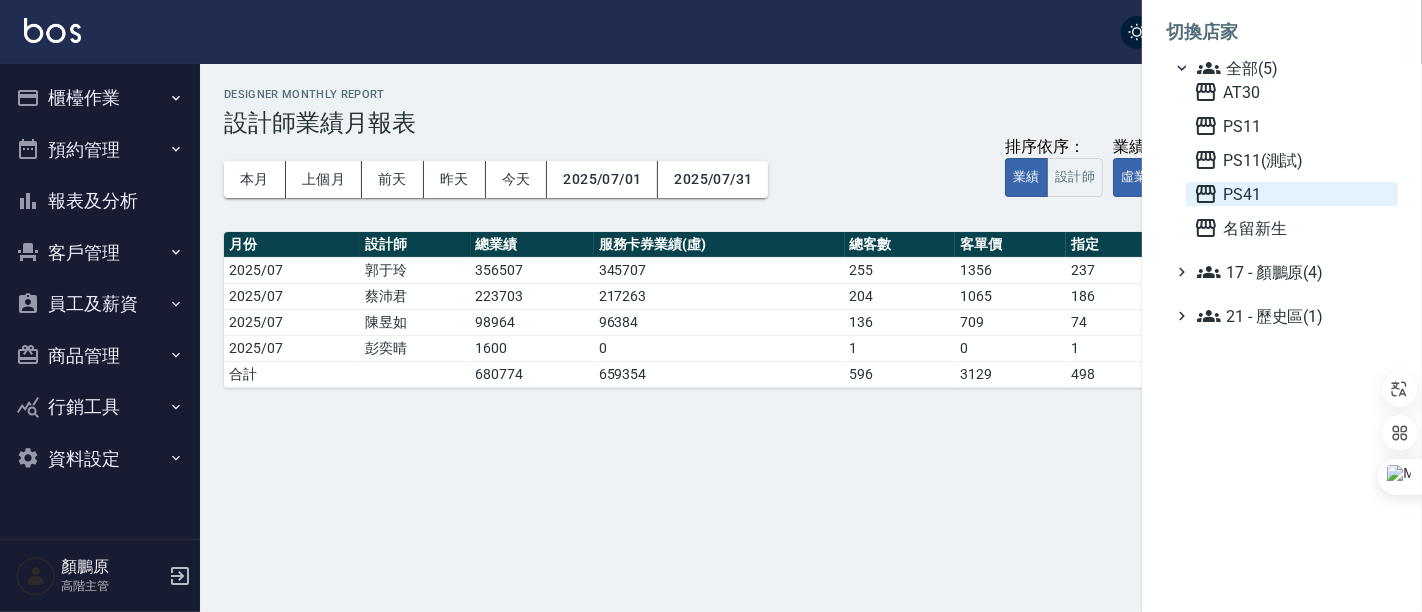click on "PS41" at bounding box center [1292, 194] 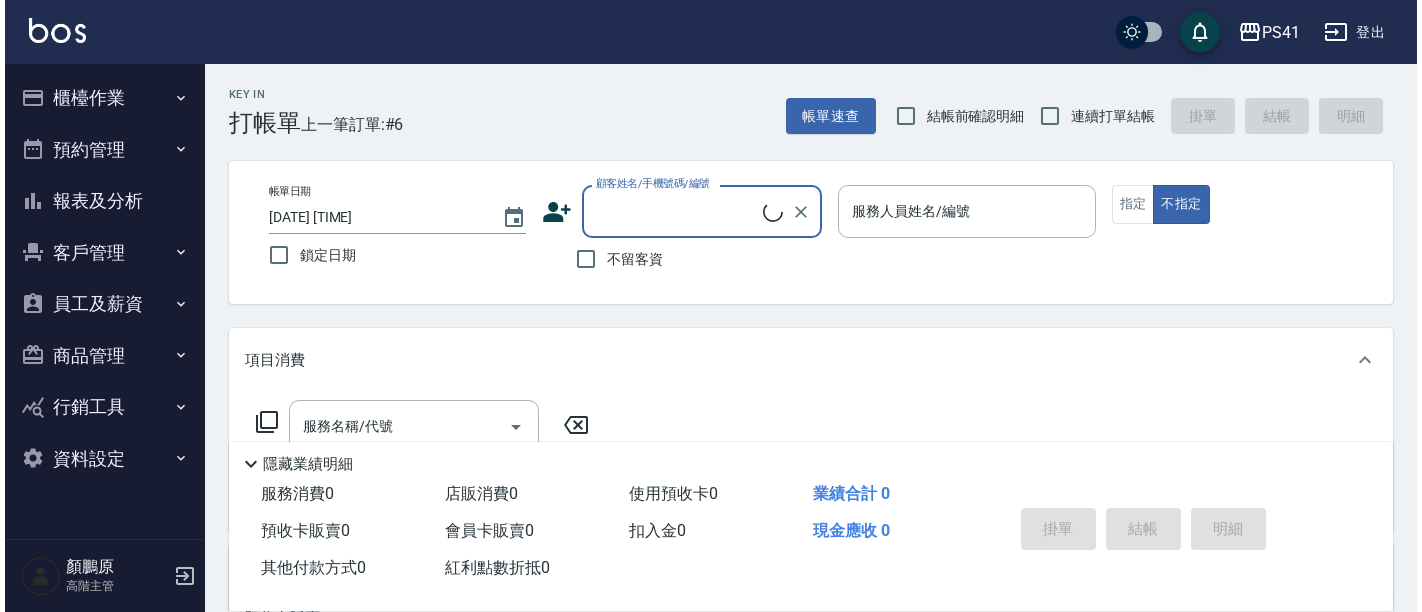 scroll, scrollTop: 0, scrollLeft: 0, axis: both 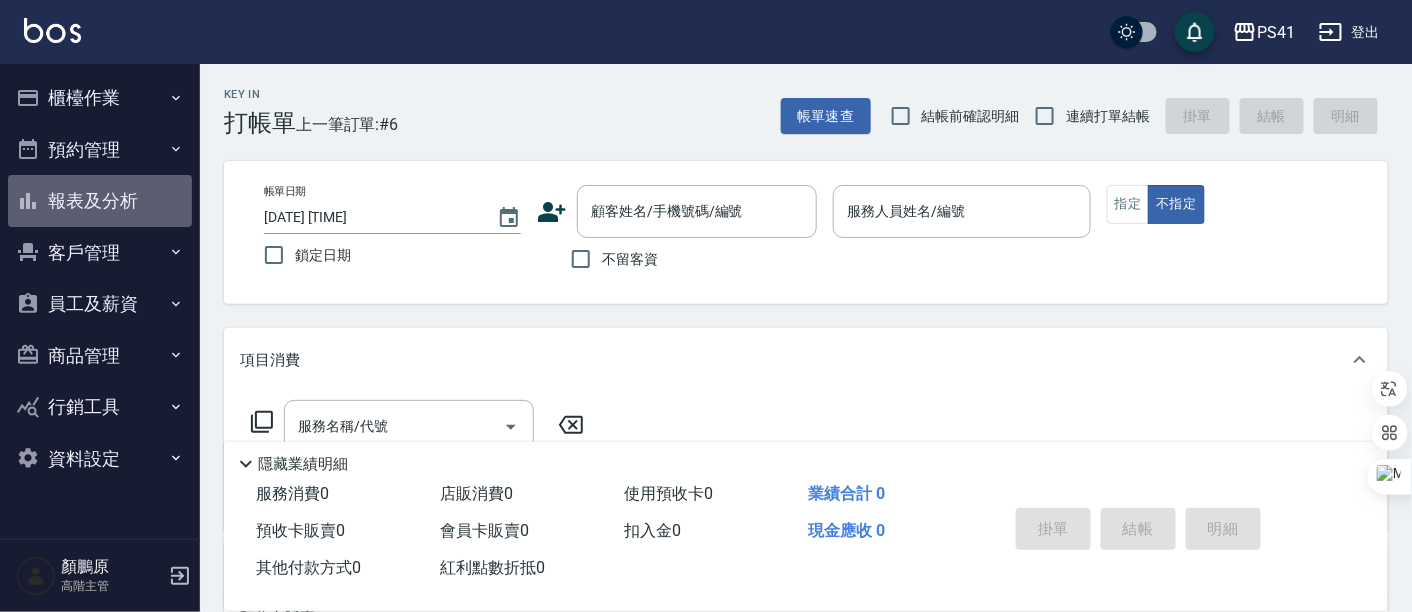 click on "報表及分析" at bounding box center [100, 201] 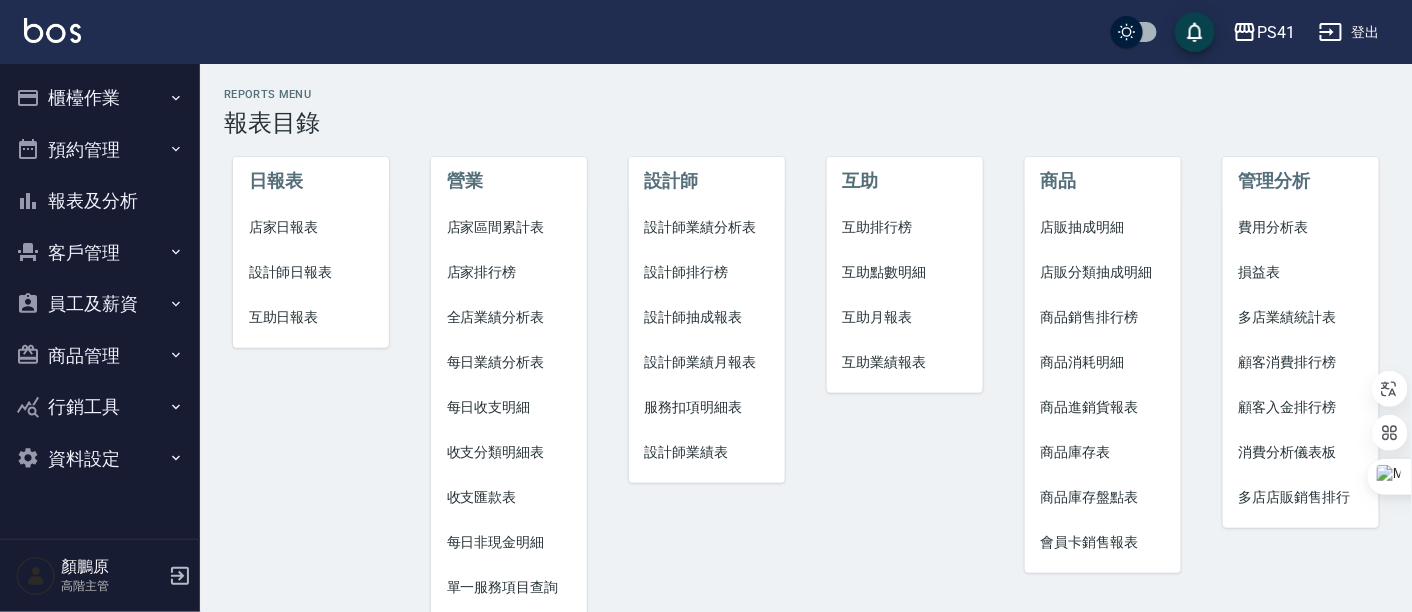 click on "設計師業績月報表" at bounding box center [707, 362] 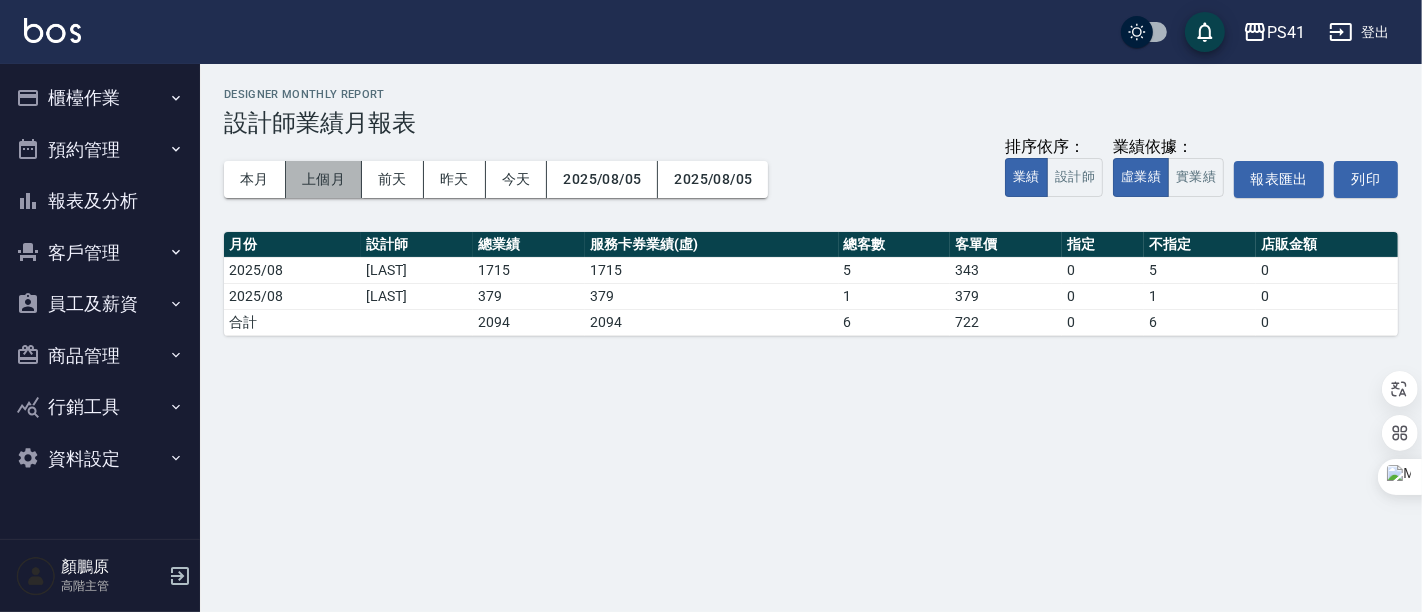 click on "上個月" at bounding box center (324, 179) 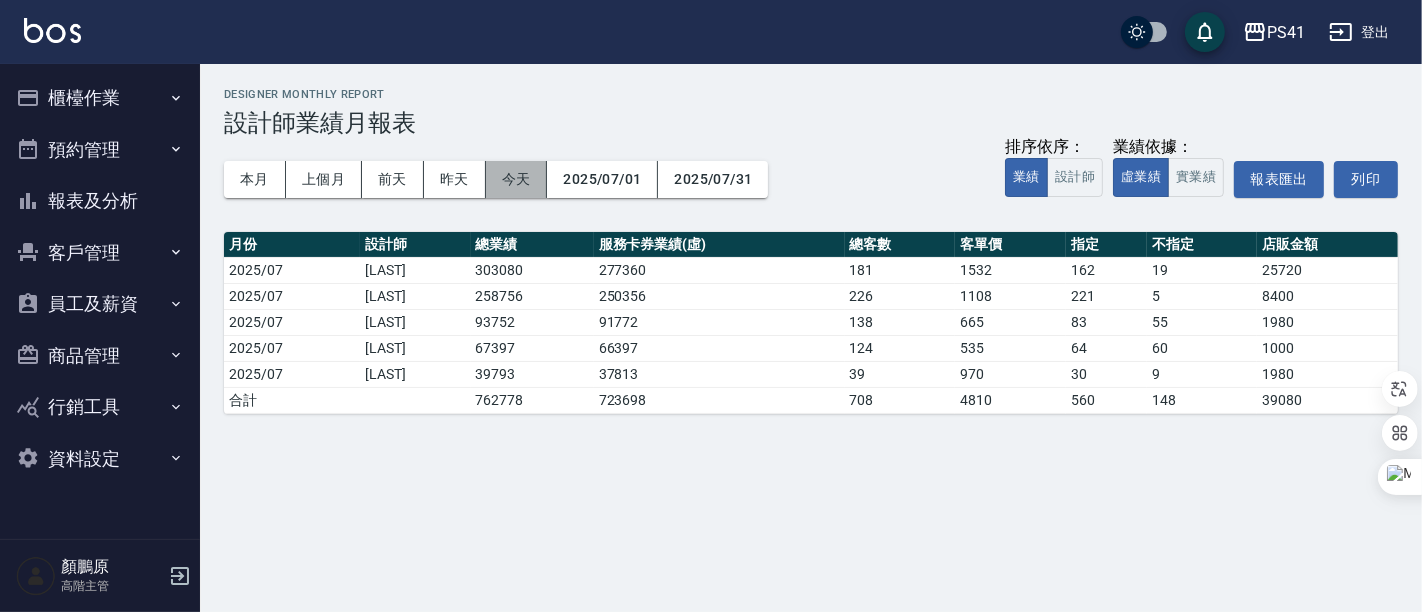 click on "今天" at bounding box center [517, 179] 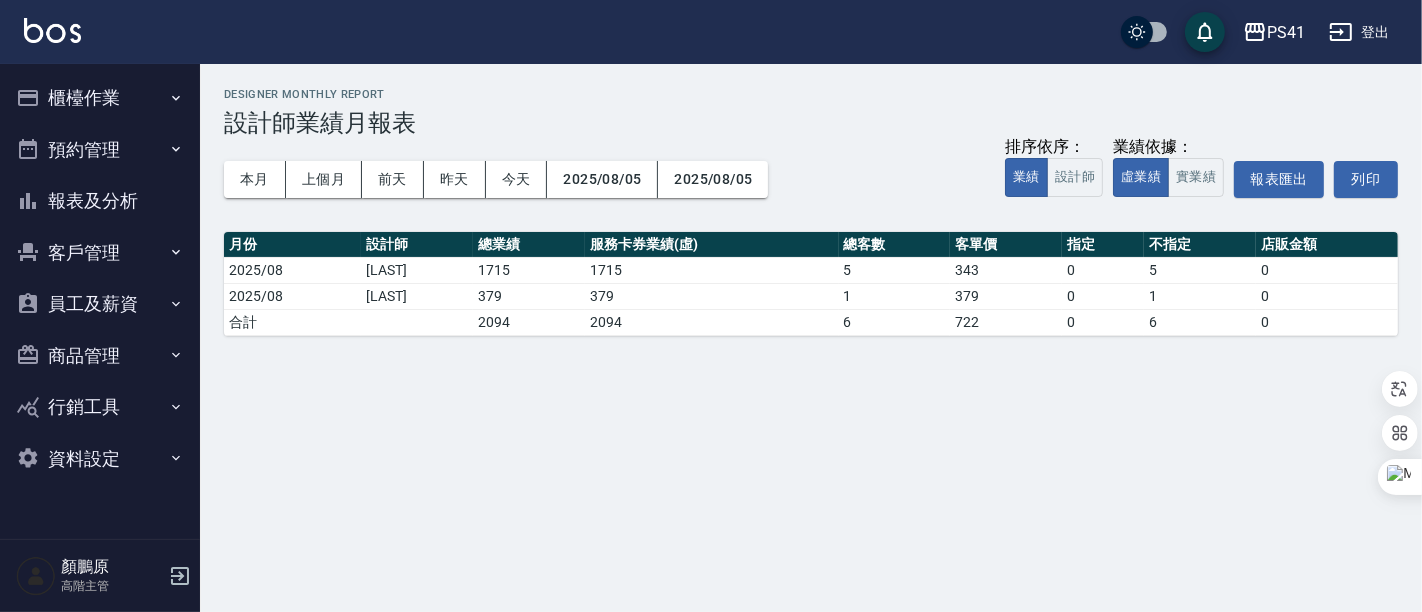 click on "PS41 登出" at bounding box center (711, 32) 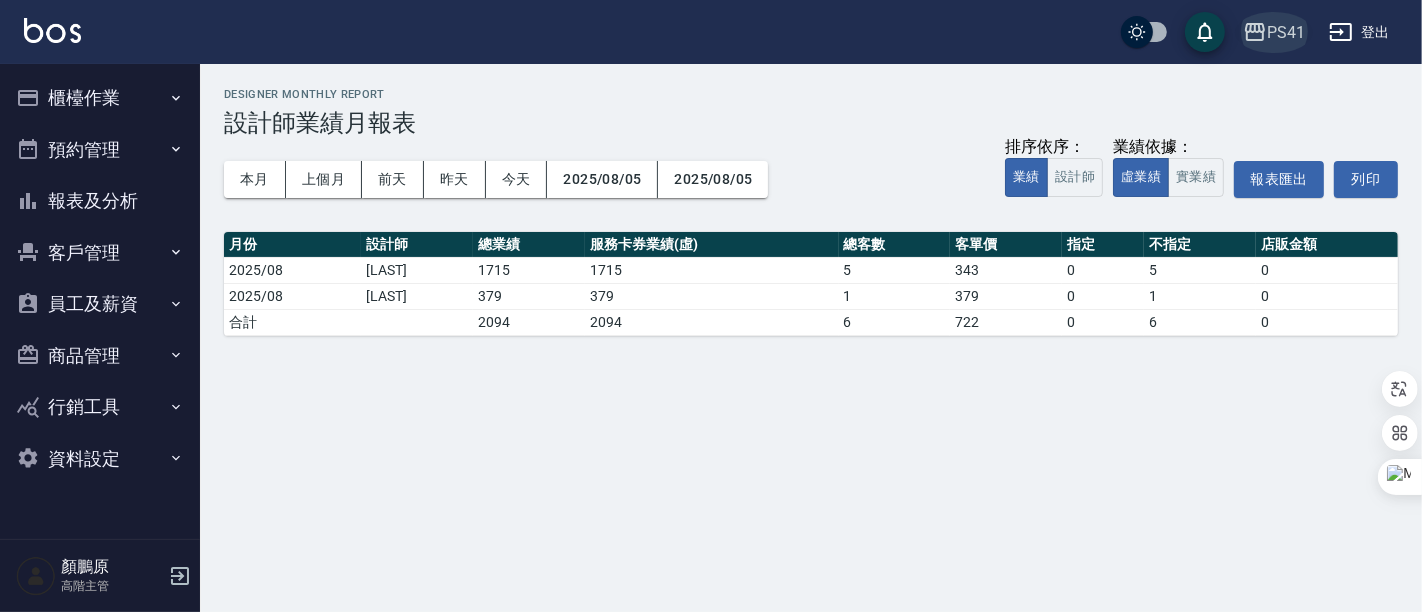 click on "PS41" at bounding box center (1286, 32) 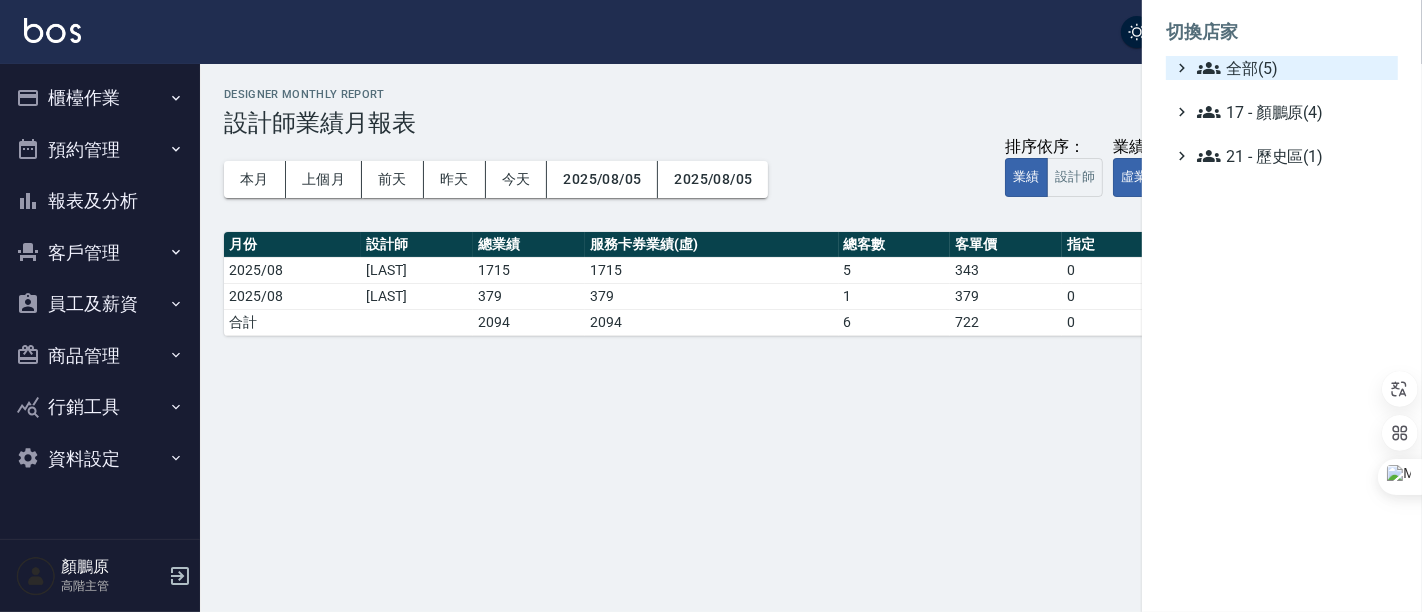 click on "全部(5)" at bounding box center (1293, 68) 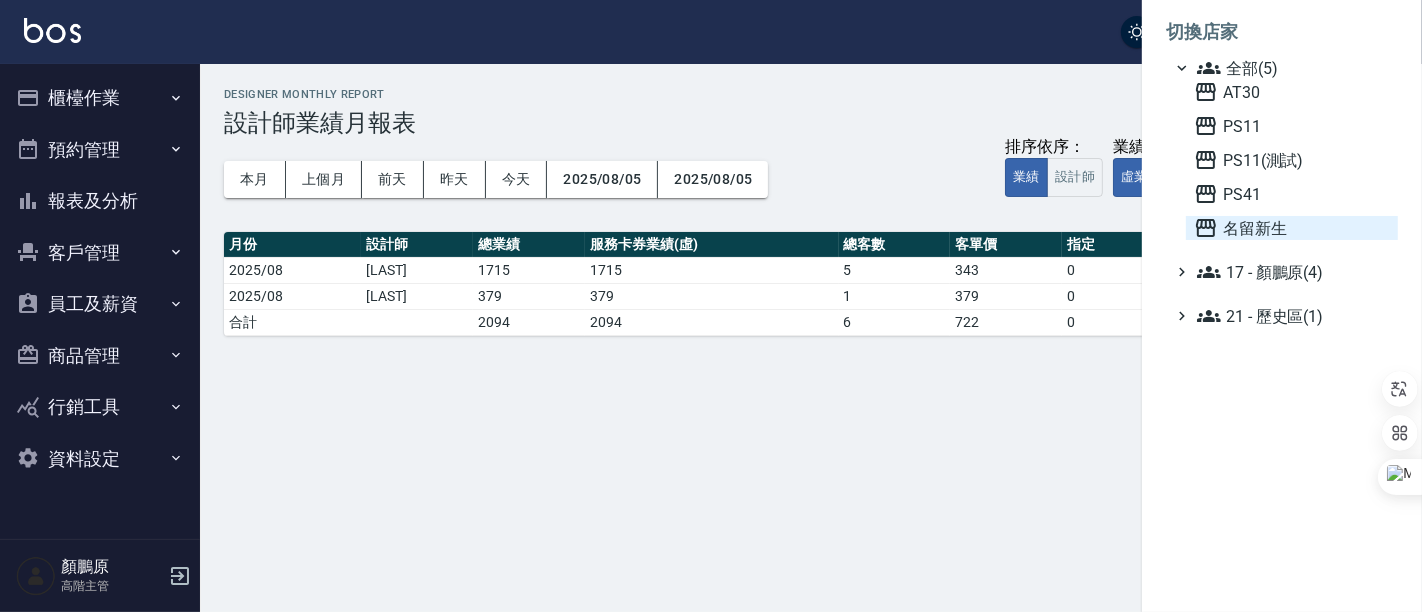 click on "名留新生" at bounding box center (1292, 228) 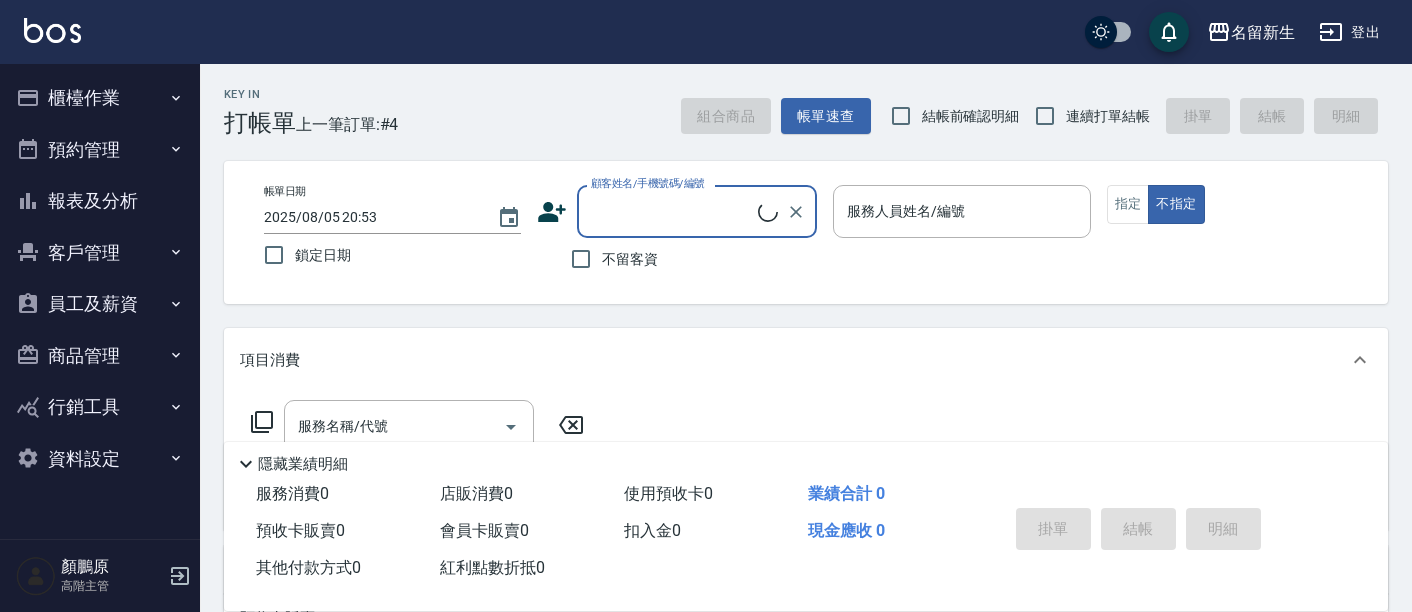 scroll, scrollTop: 0, scrollLeft: 0, axis: both 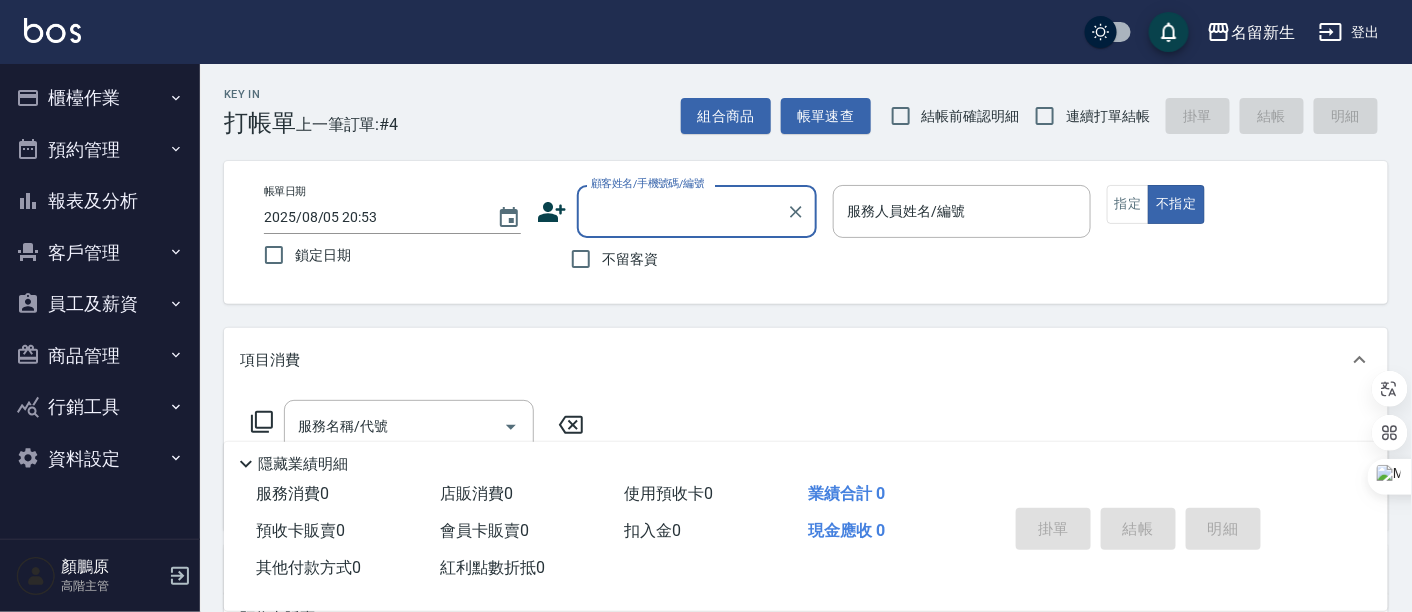 click on "報表及分析" at bounding box center (100, 201) 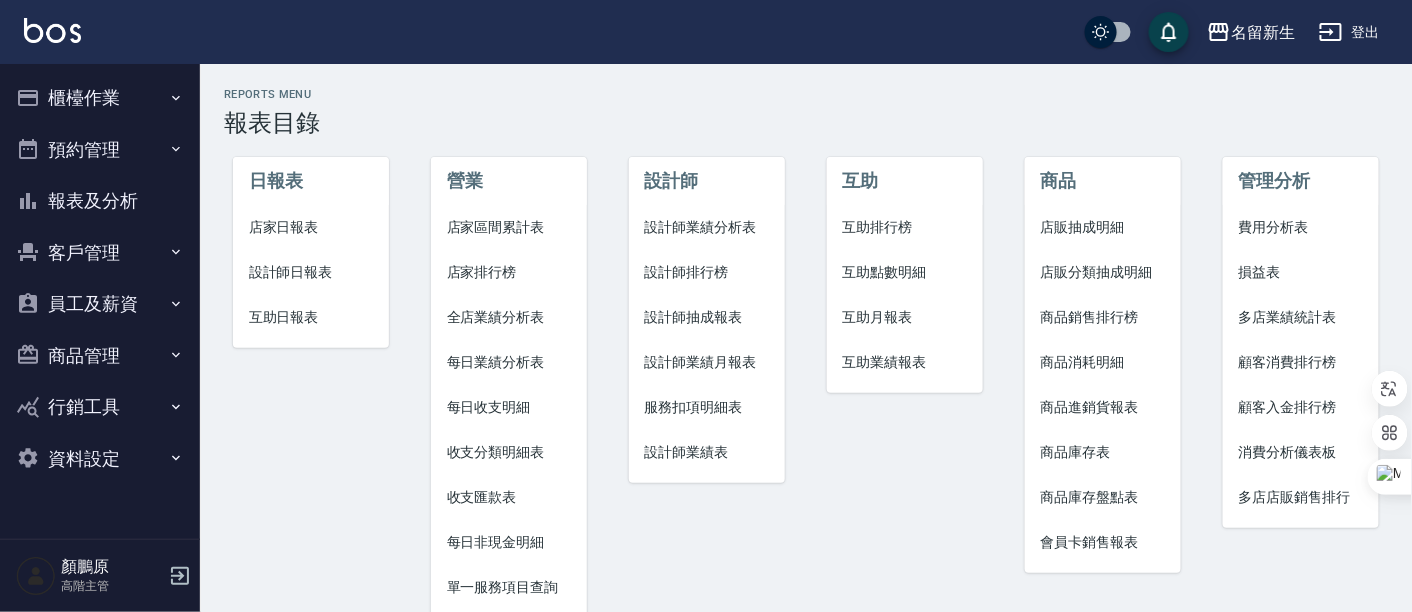 click on "設計師日報表" at bounding box center (311, 272) 